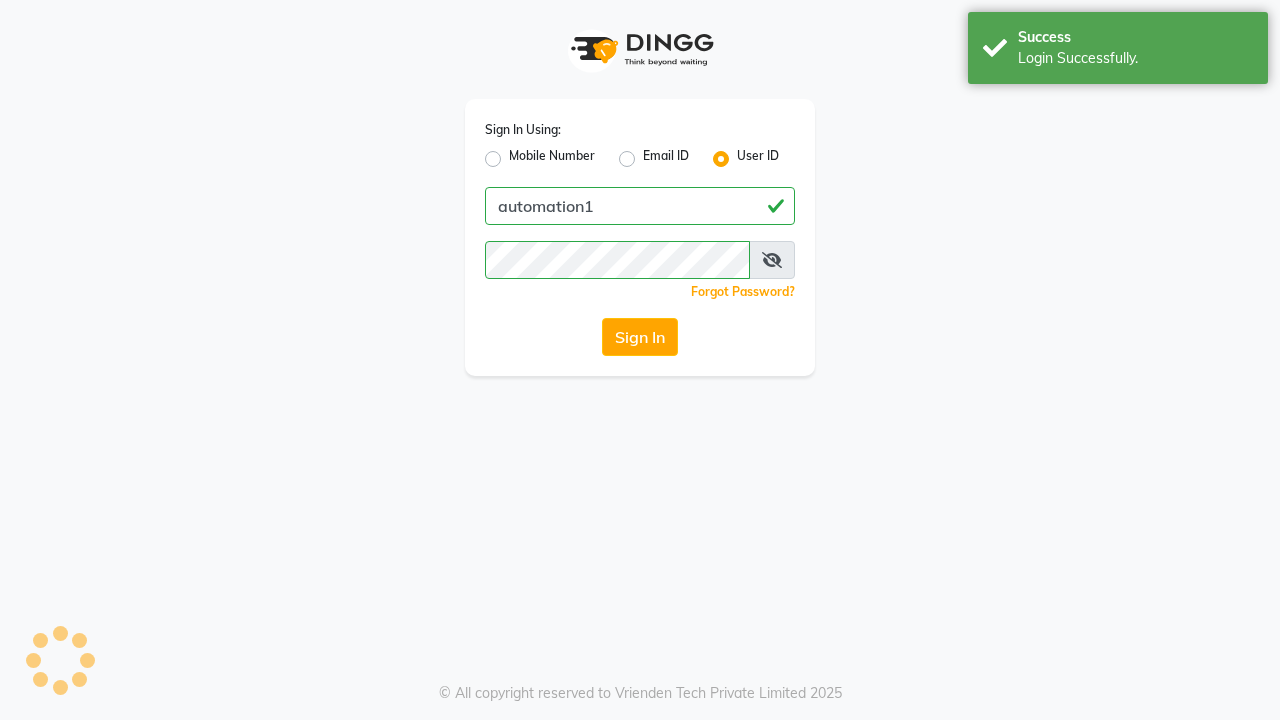 scroll, scrollTop: 0, scrollLeft: 0, axis: both 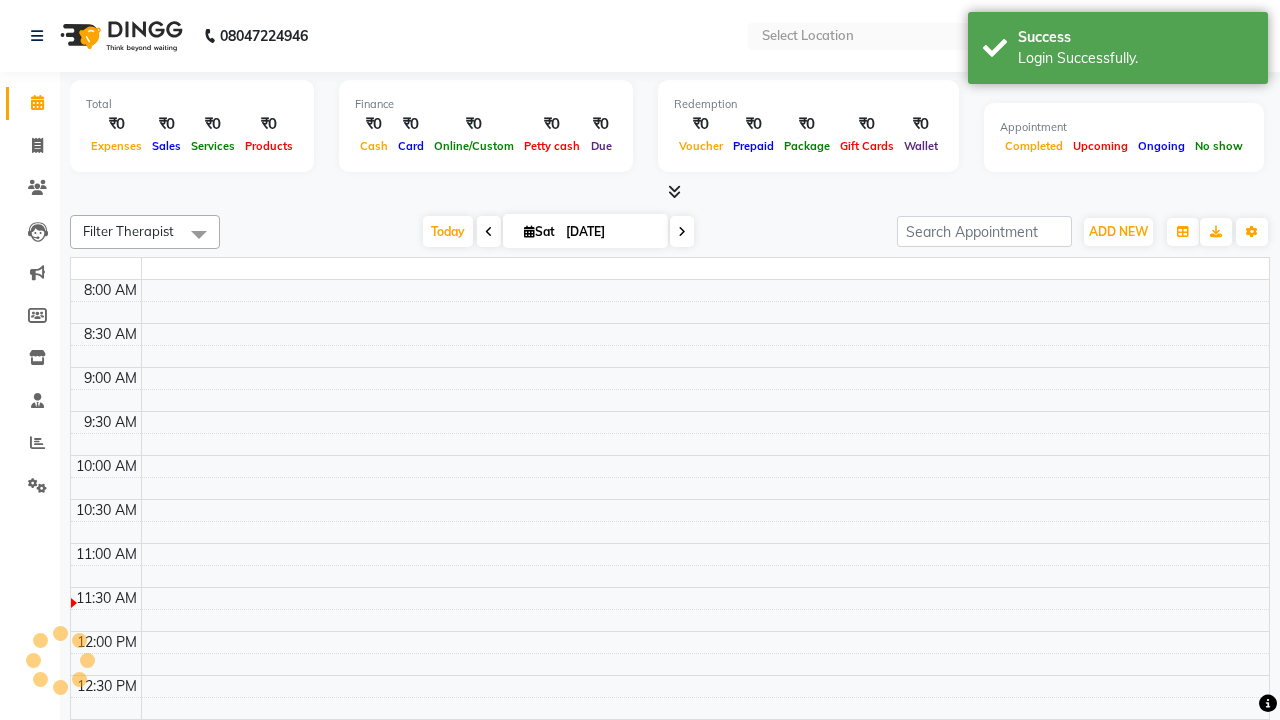 select on "en" 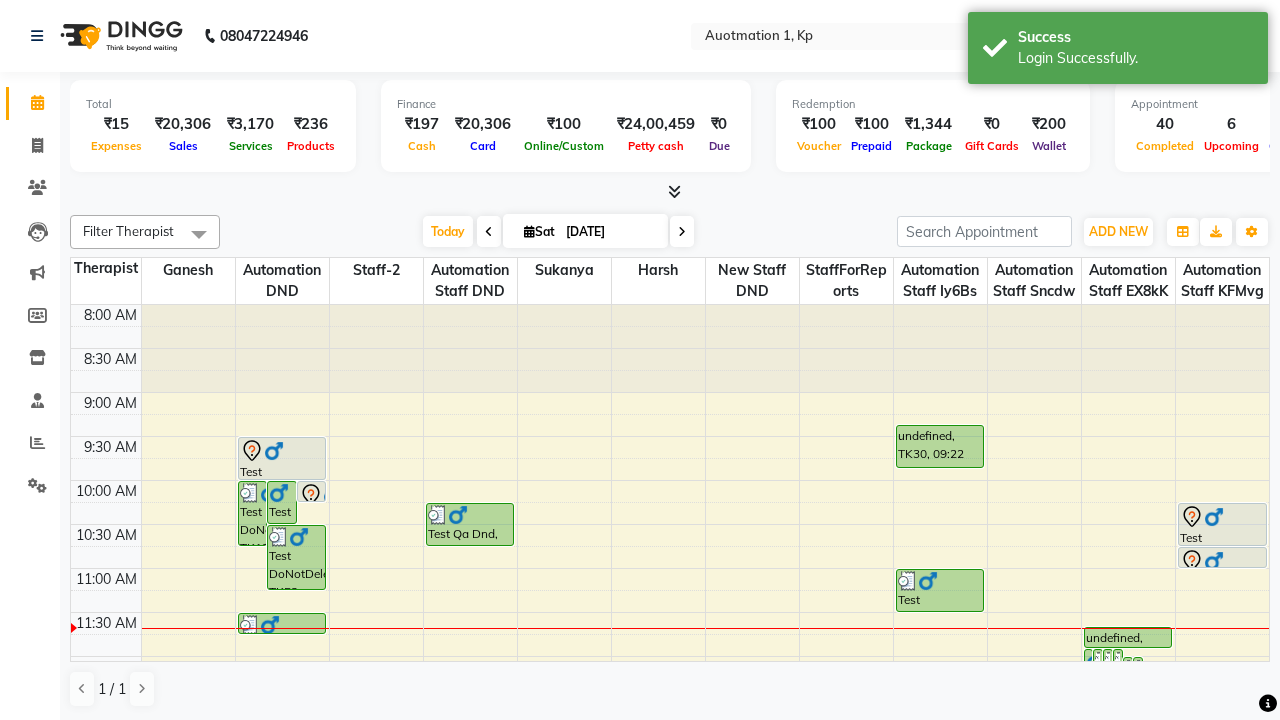 scroll, scrollTop: 0, scrollLeft: 0, axis: both 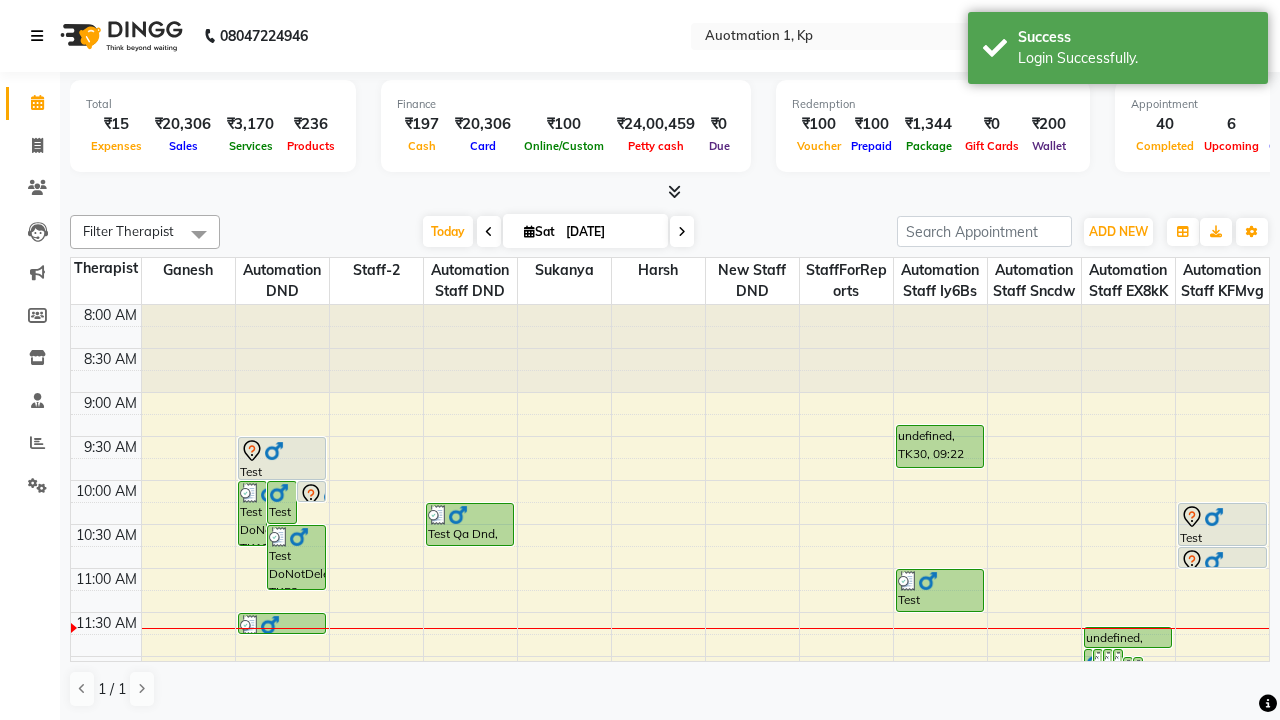 click at bounding box center [37, 36] 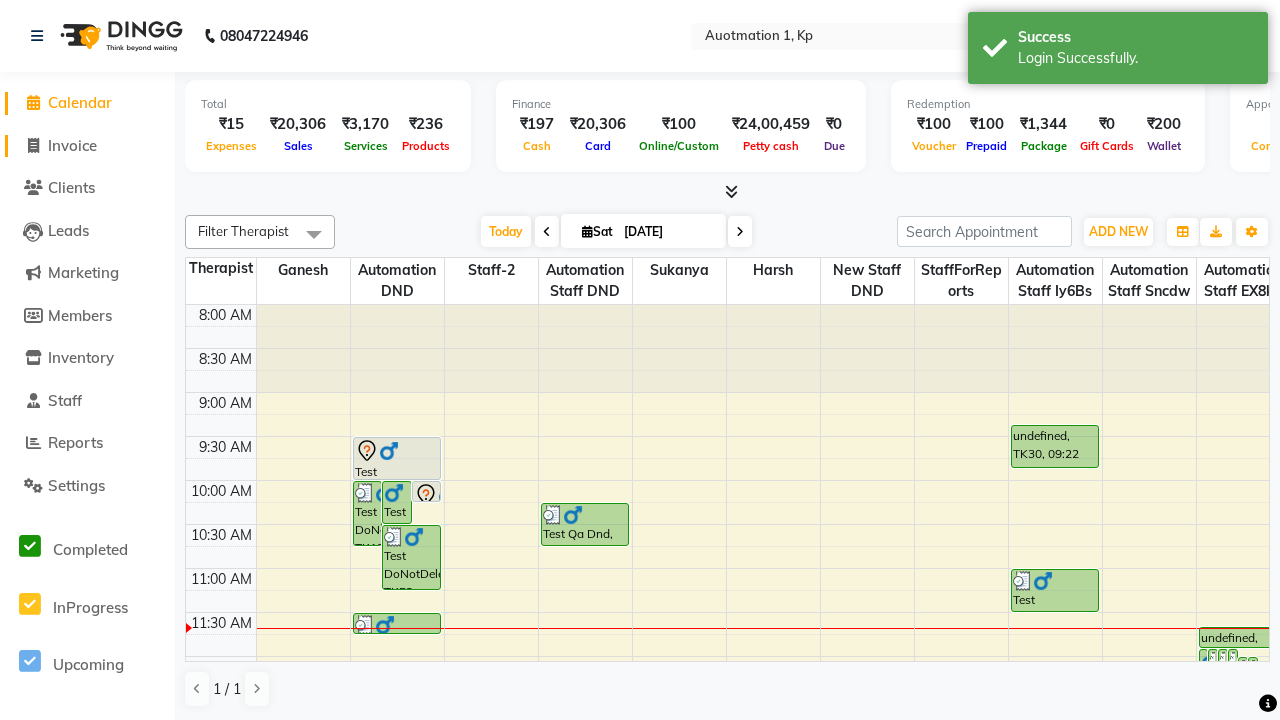 click on "Invoice" 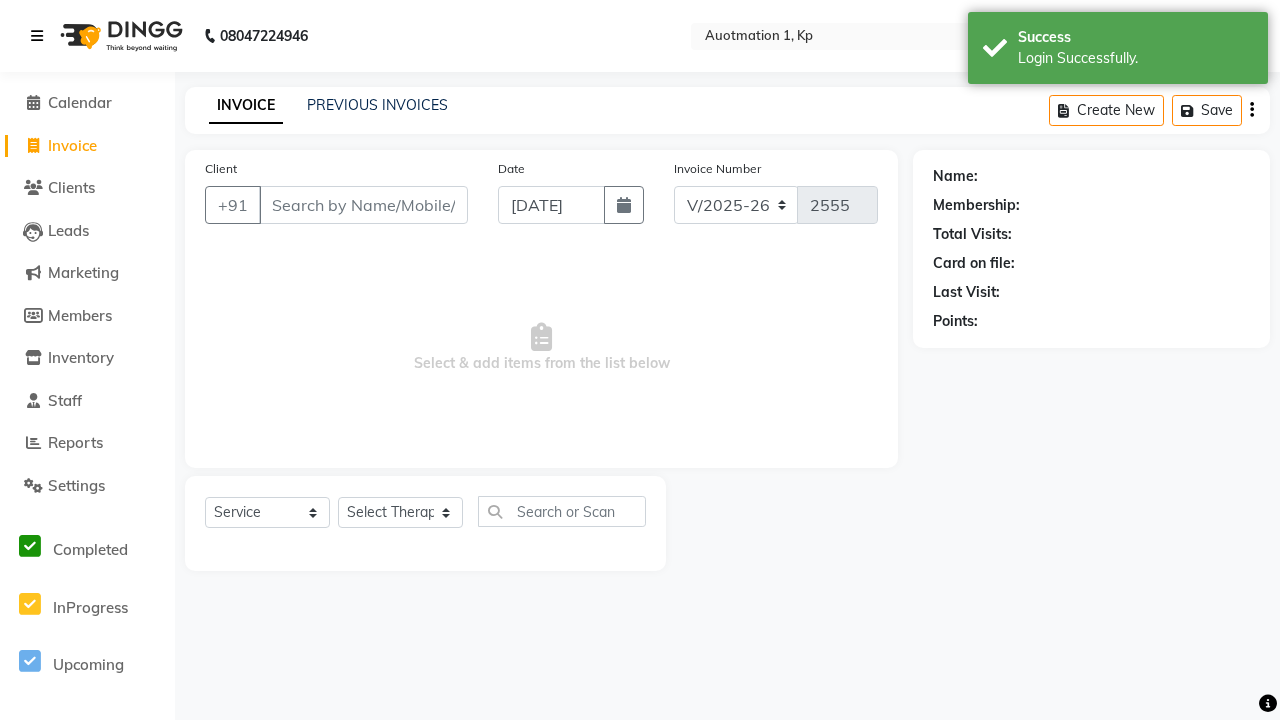 click at bounding box center [37, 36] 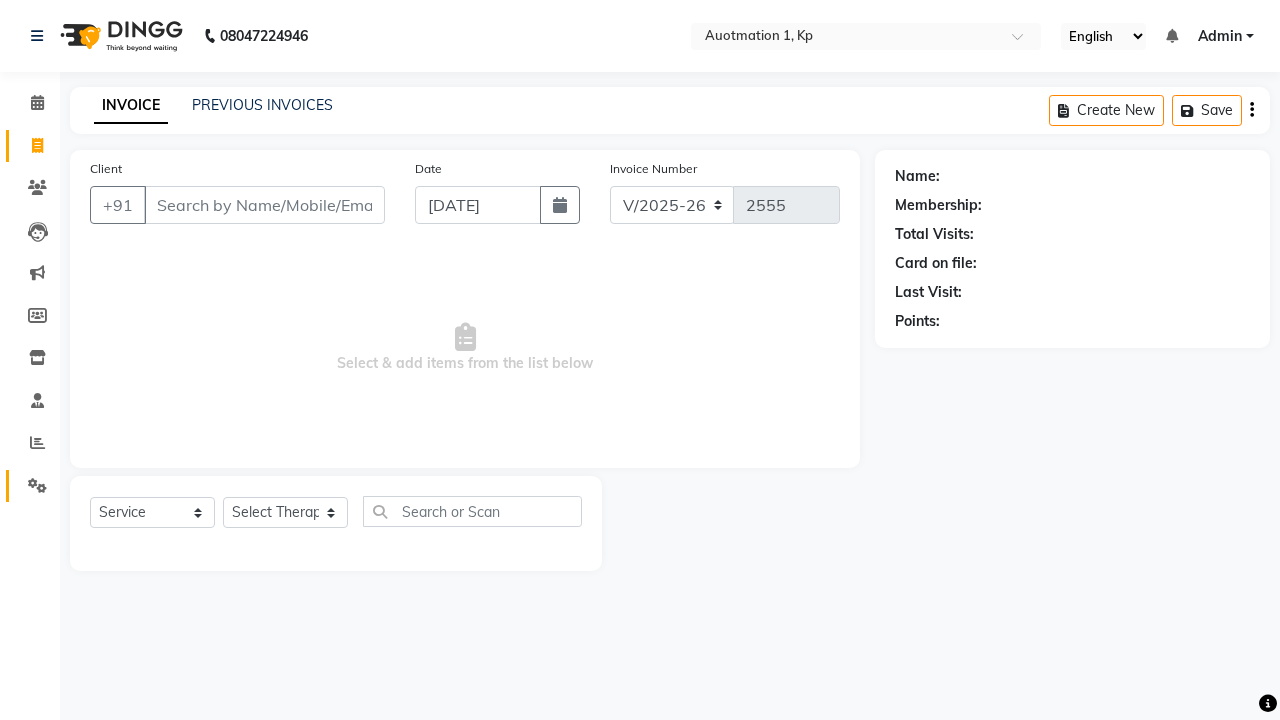 click 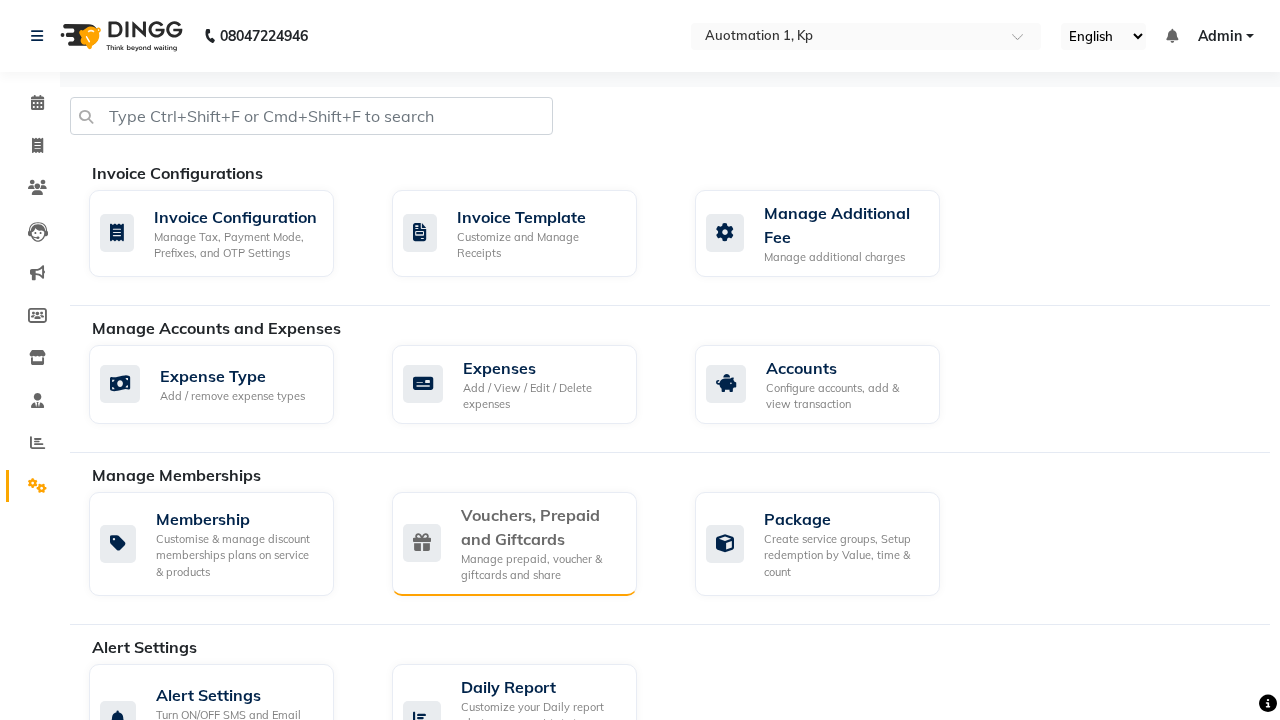 click on "Vouchers, Prepaid and Giftcards" 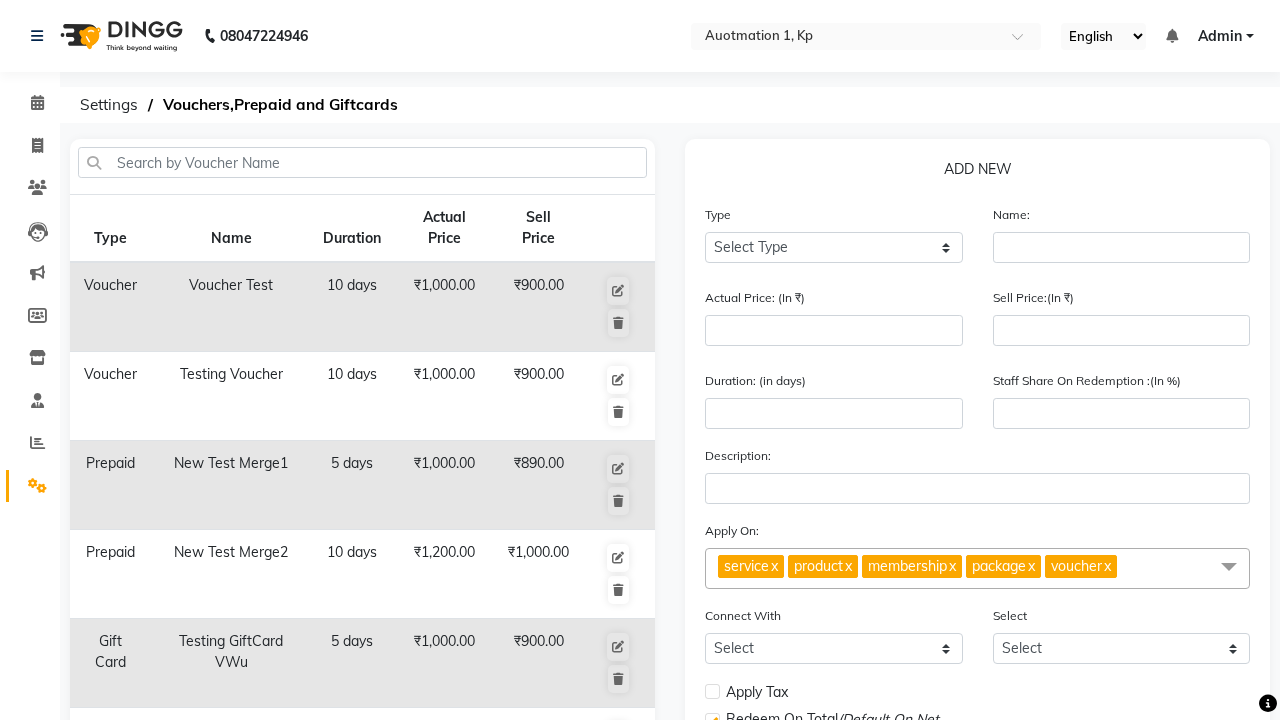 select on "G" 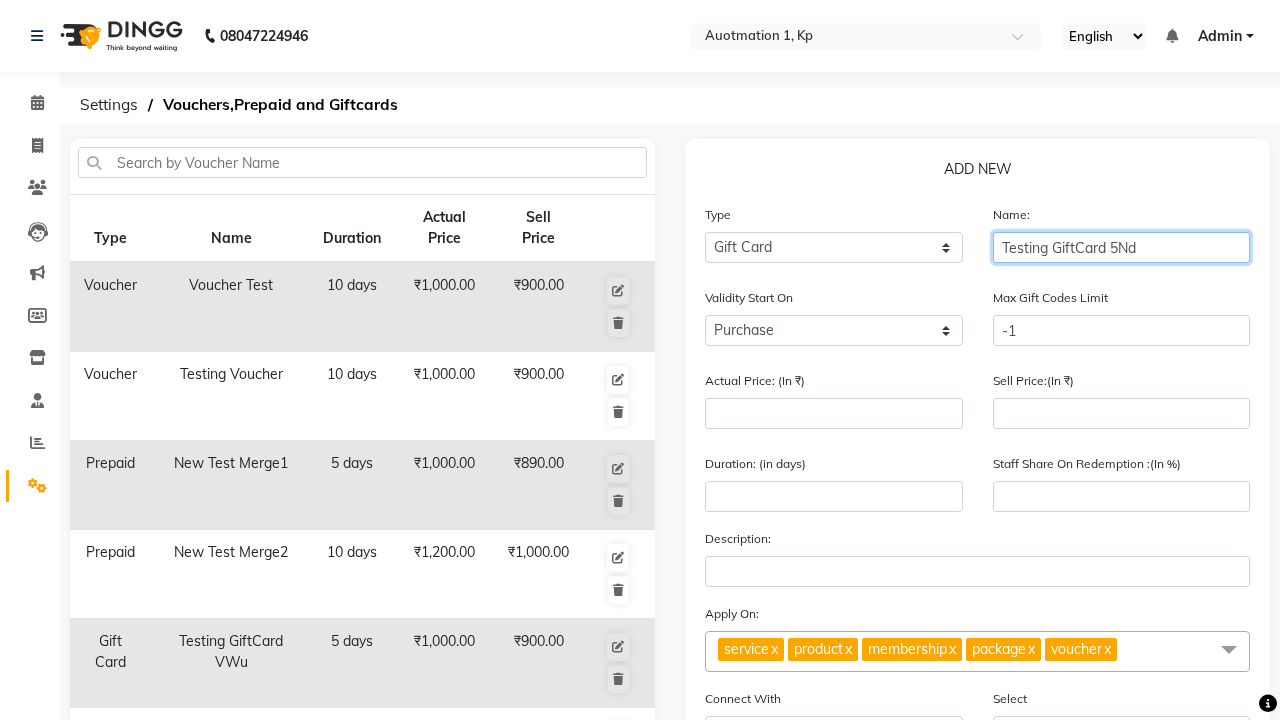 type on "Testing GiftCard 5Nd" 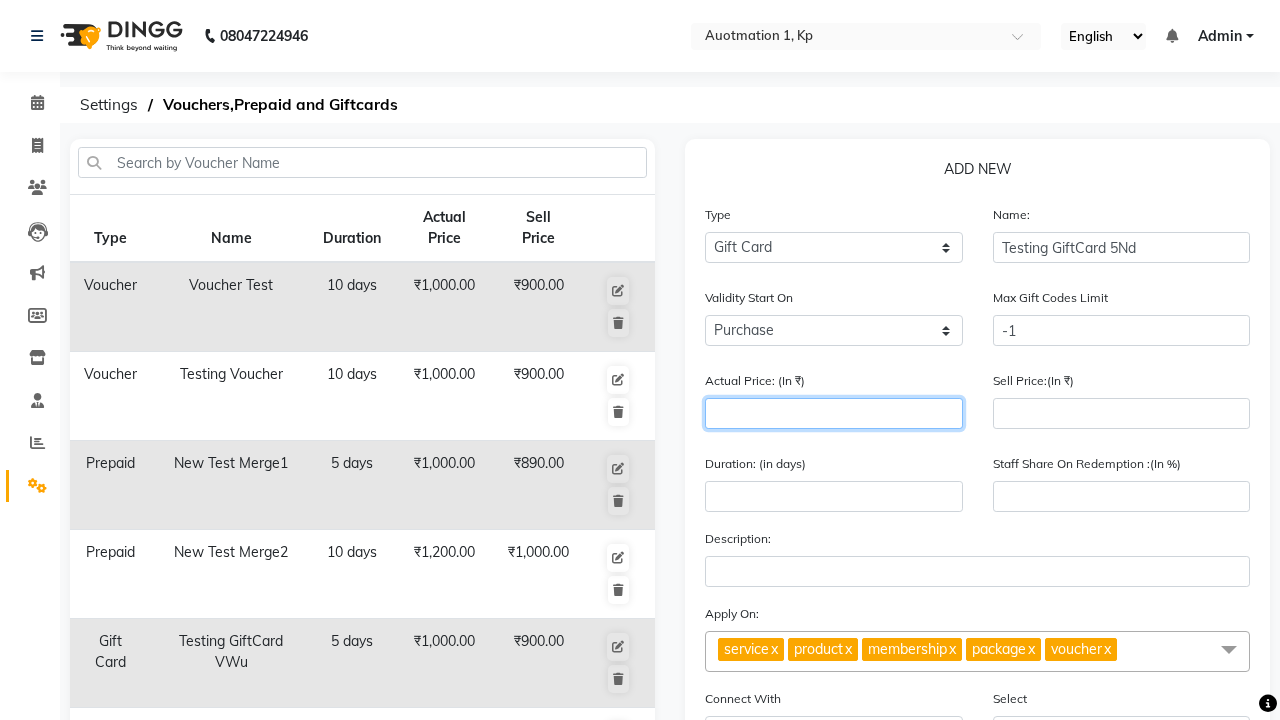 type on "1000" 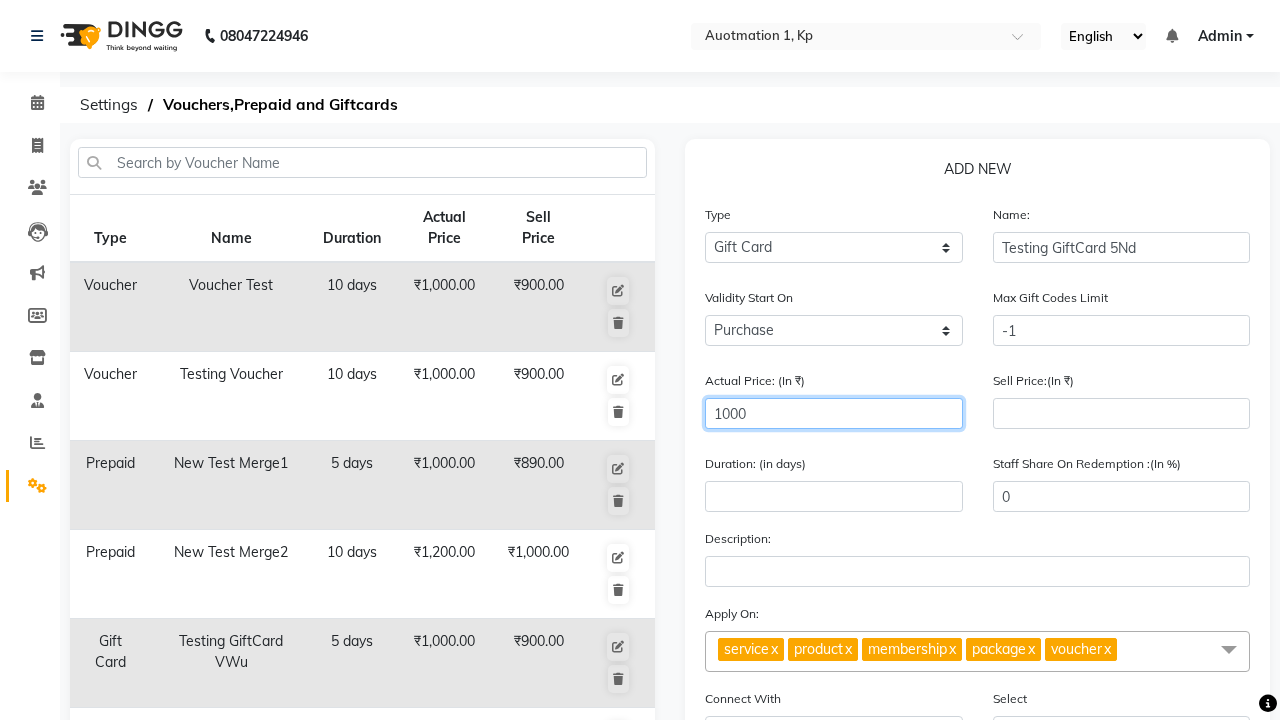 type on "1000" 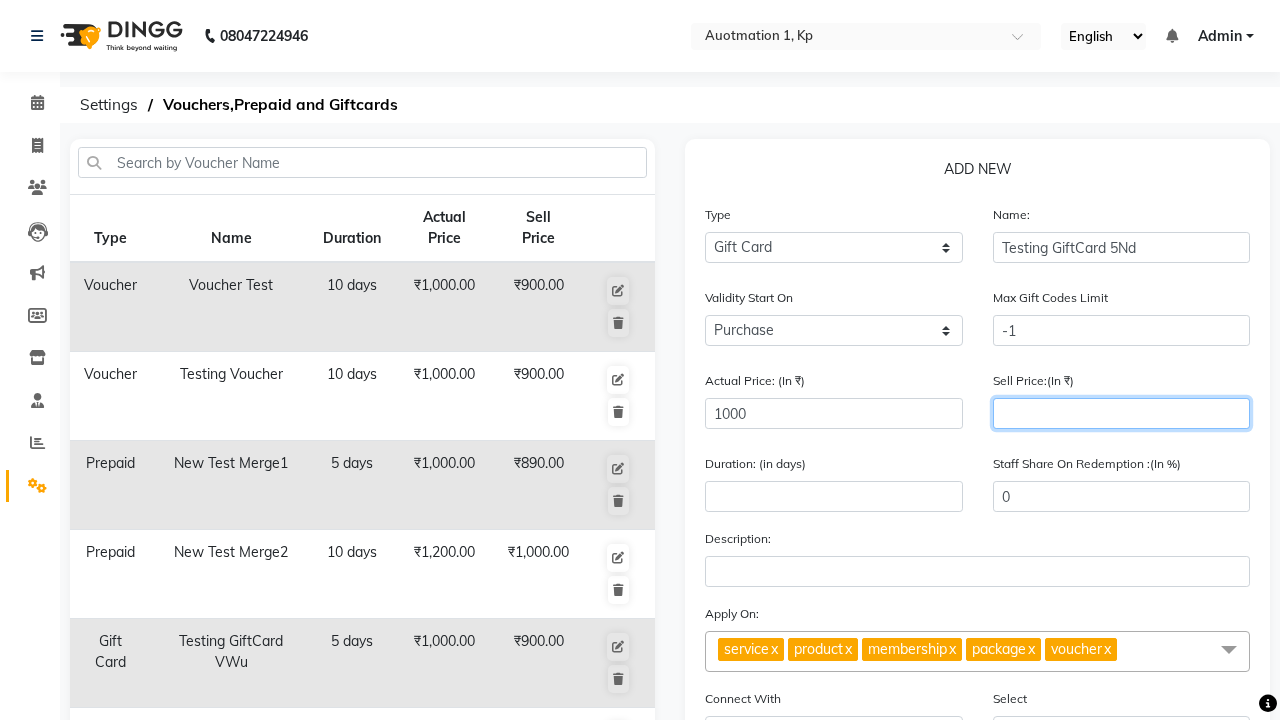 type on "900" 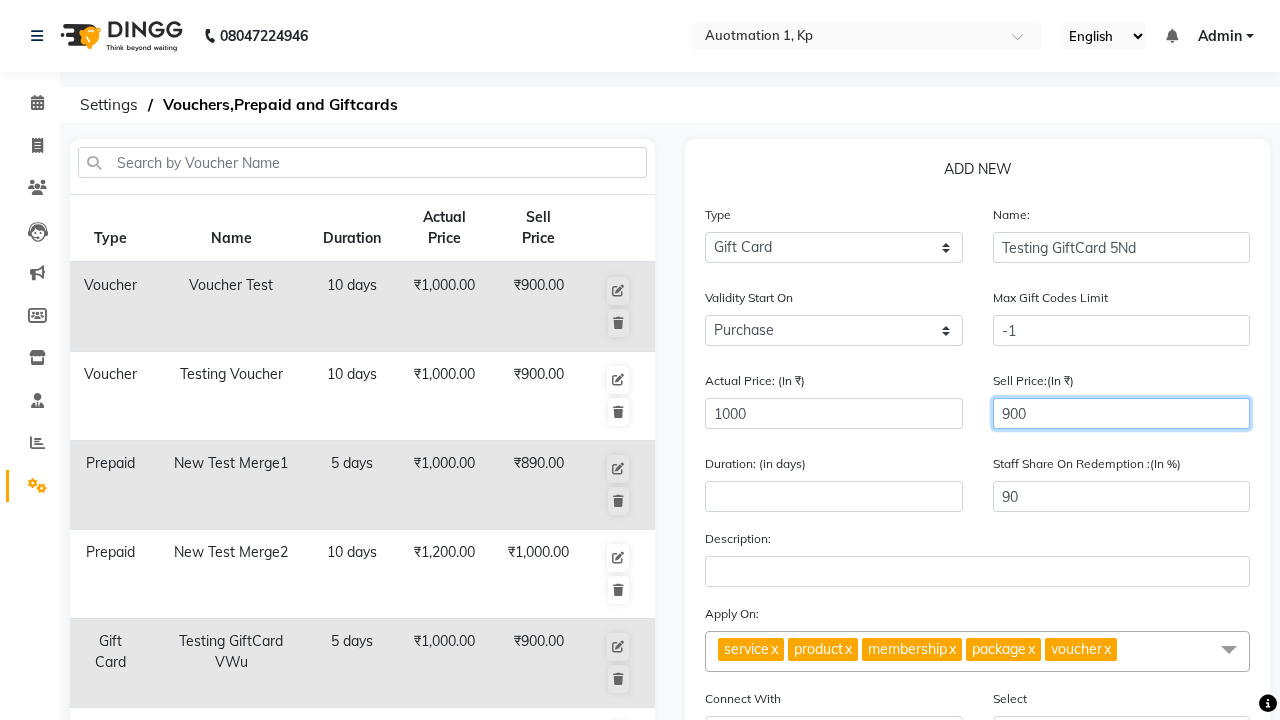 type on "900" 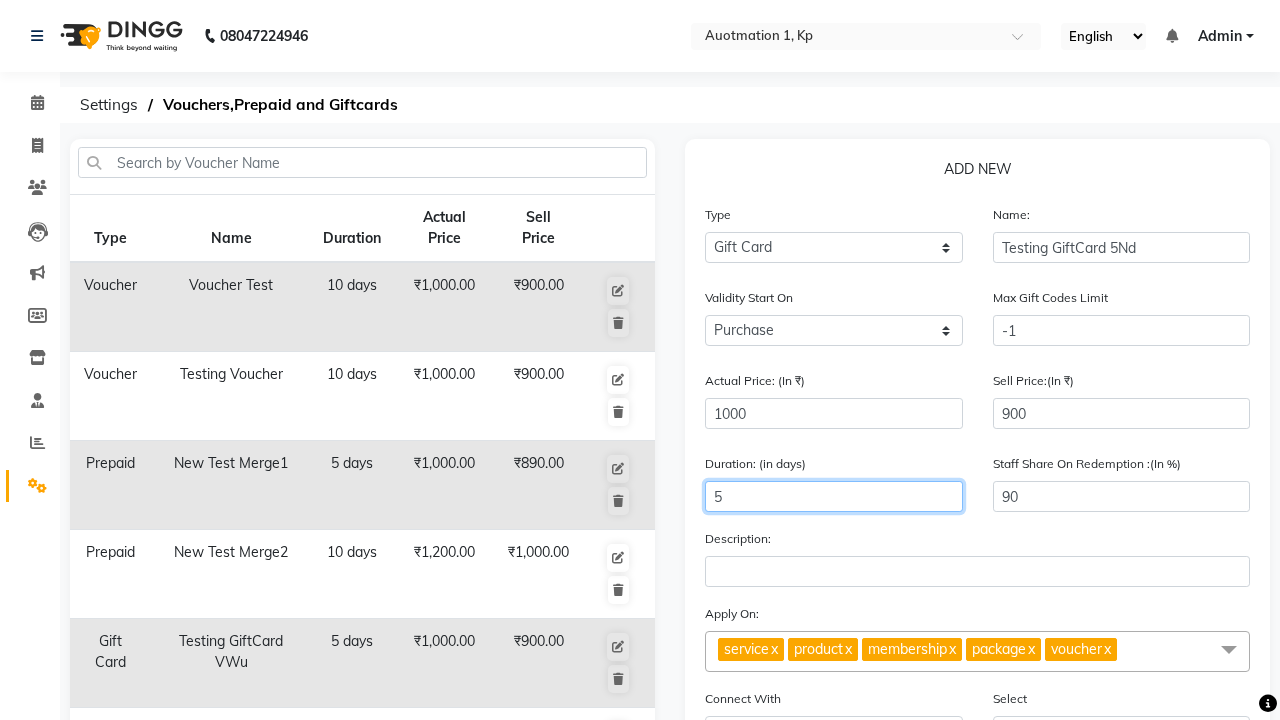 type on "5" 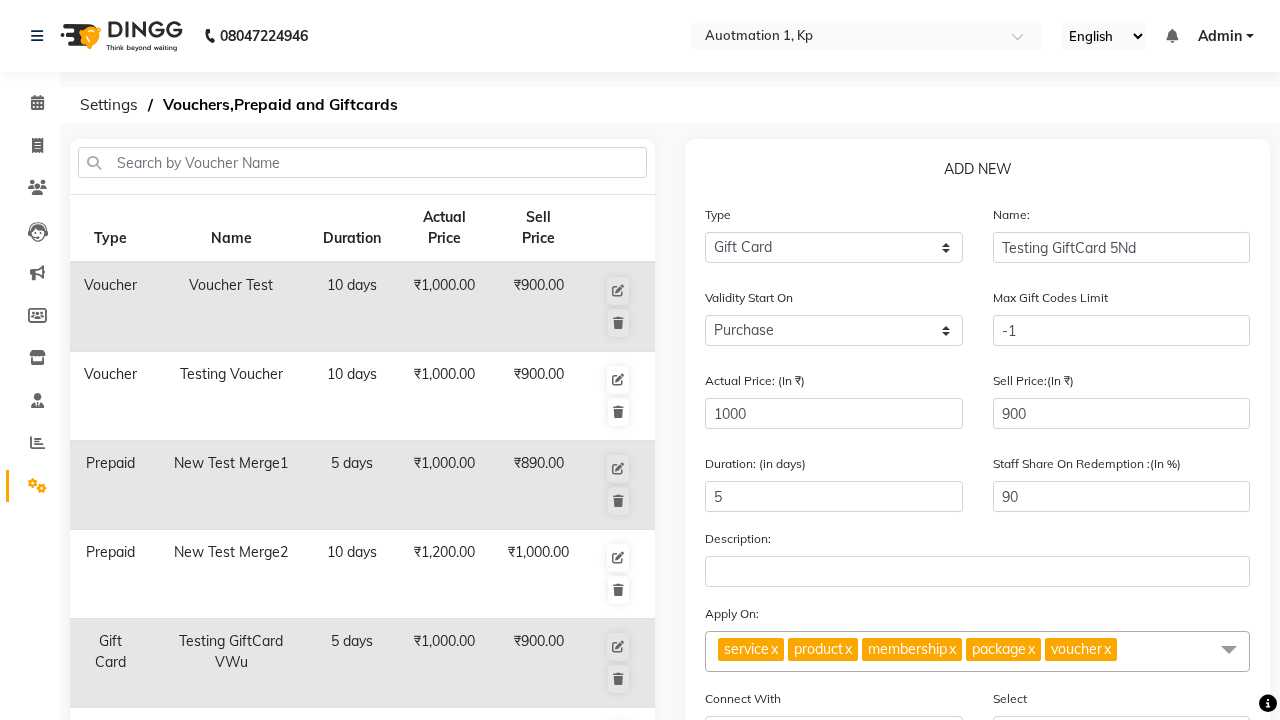 click on "Save" 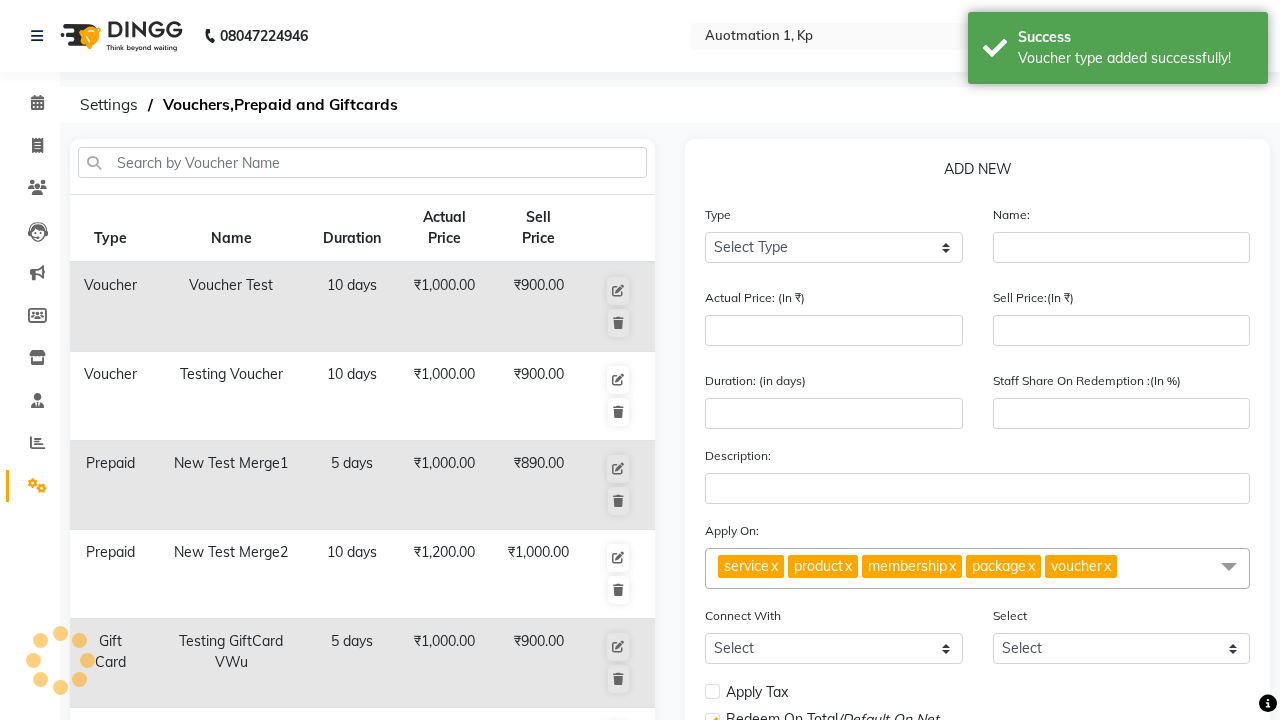 scroll, scrollTop: 522, scrollLeft: 0, axis: vertical 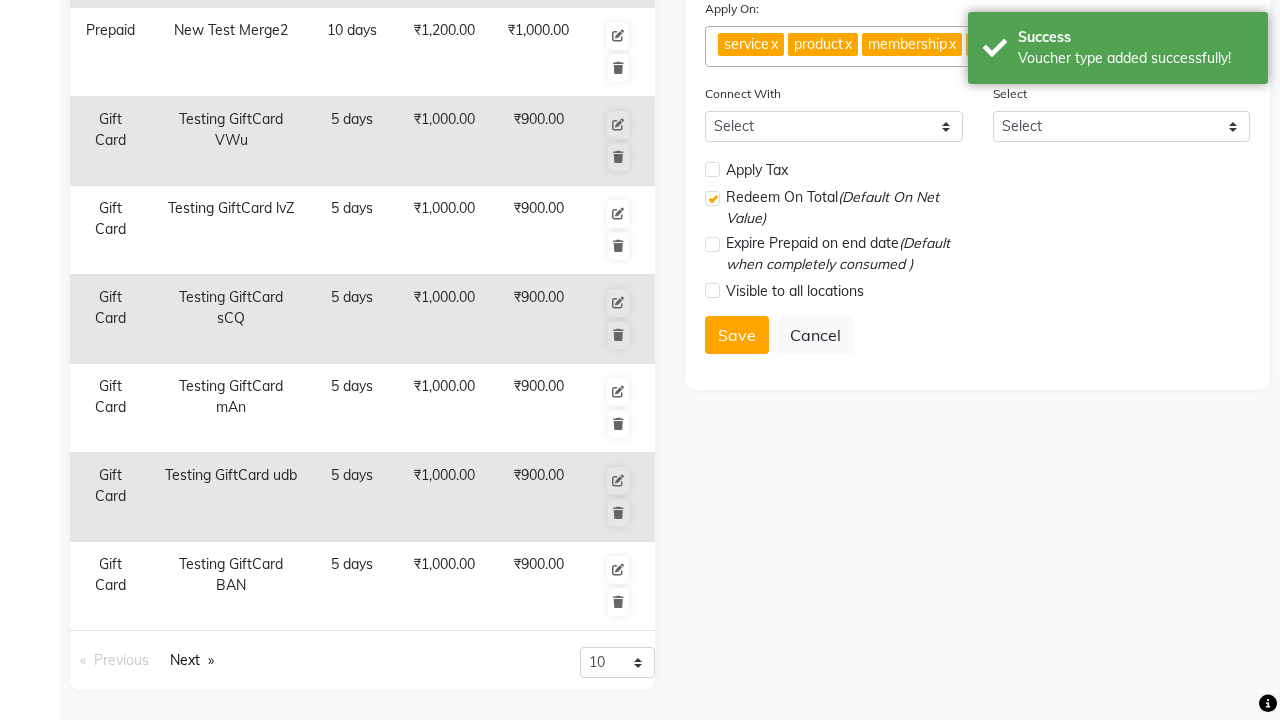 click on "Voucher type added successfully!" at bounding box center (1135, 58) 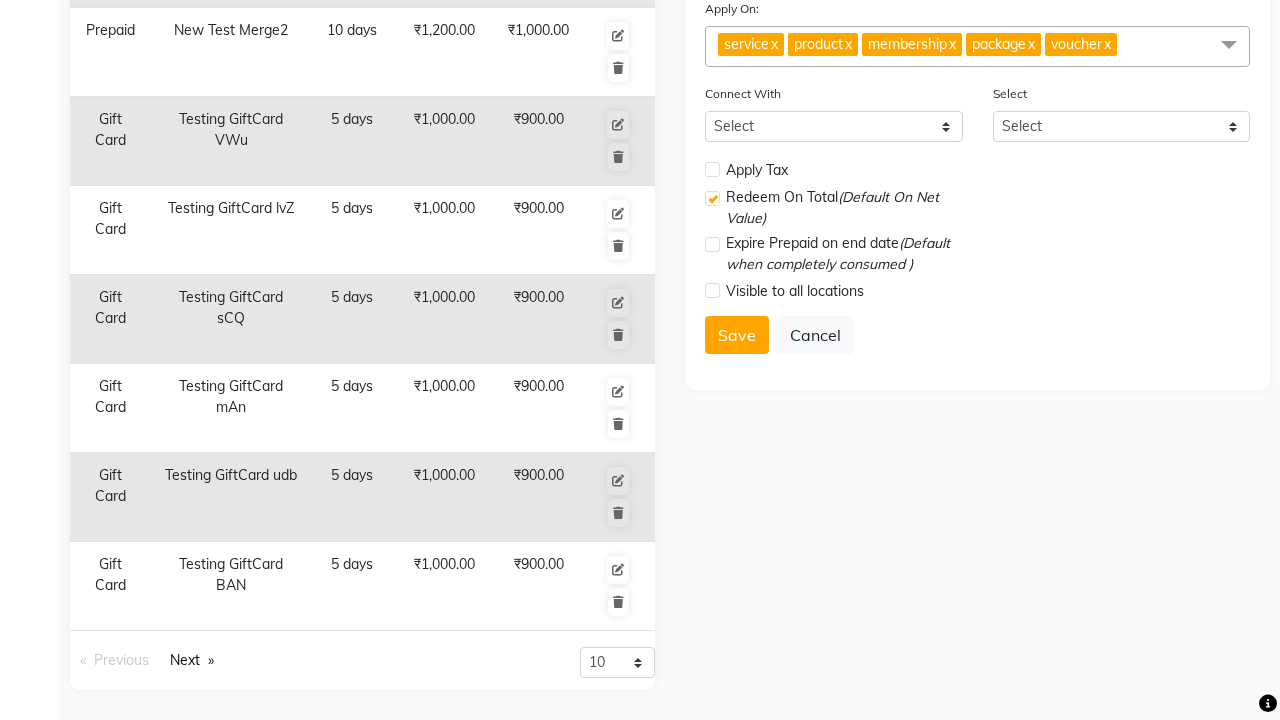 click at bounding box center [37, -486] 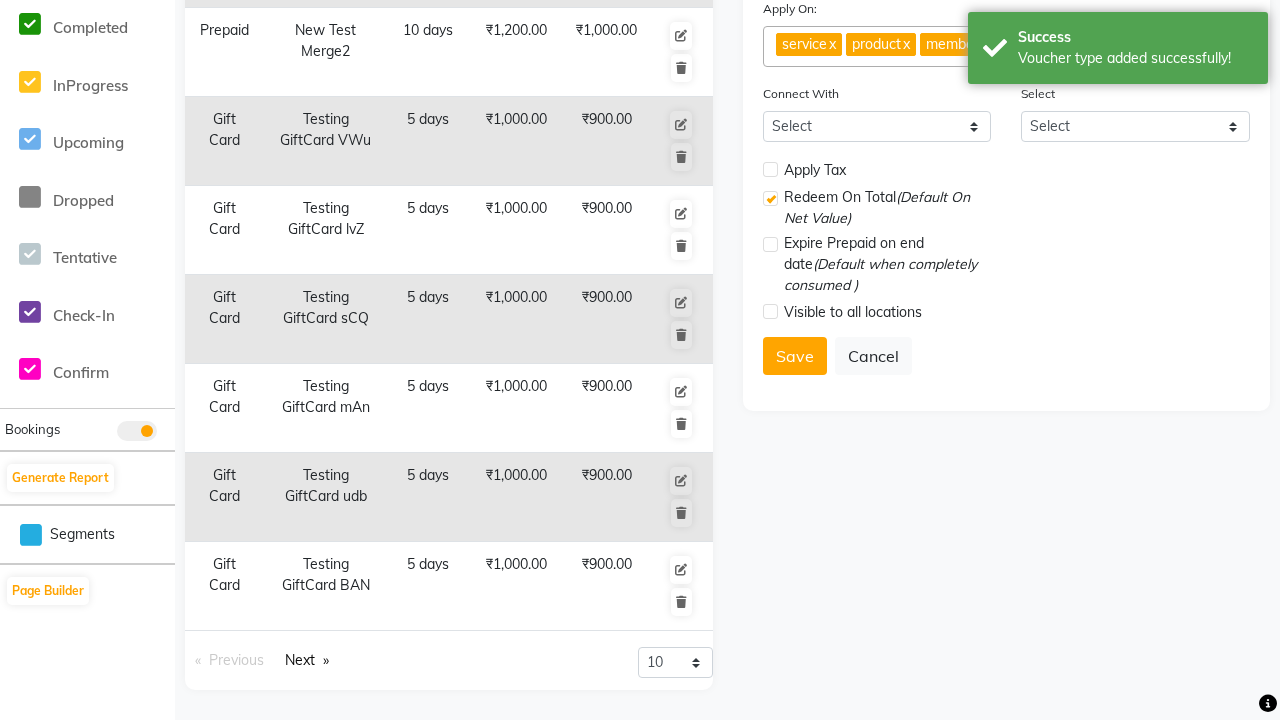 scroll, scrollTop: 0, scrollLeft: 0, axis: both 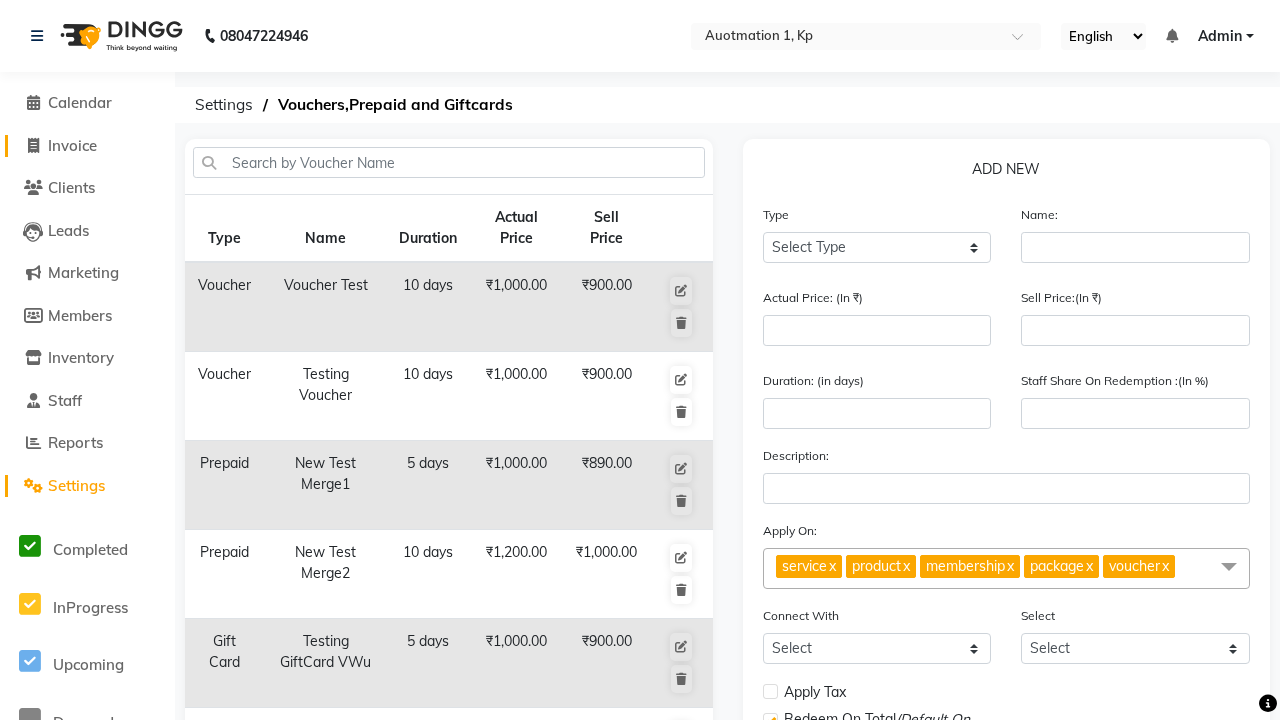 click on "Invoice" 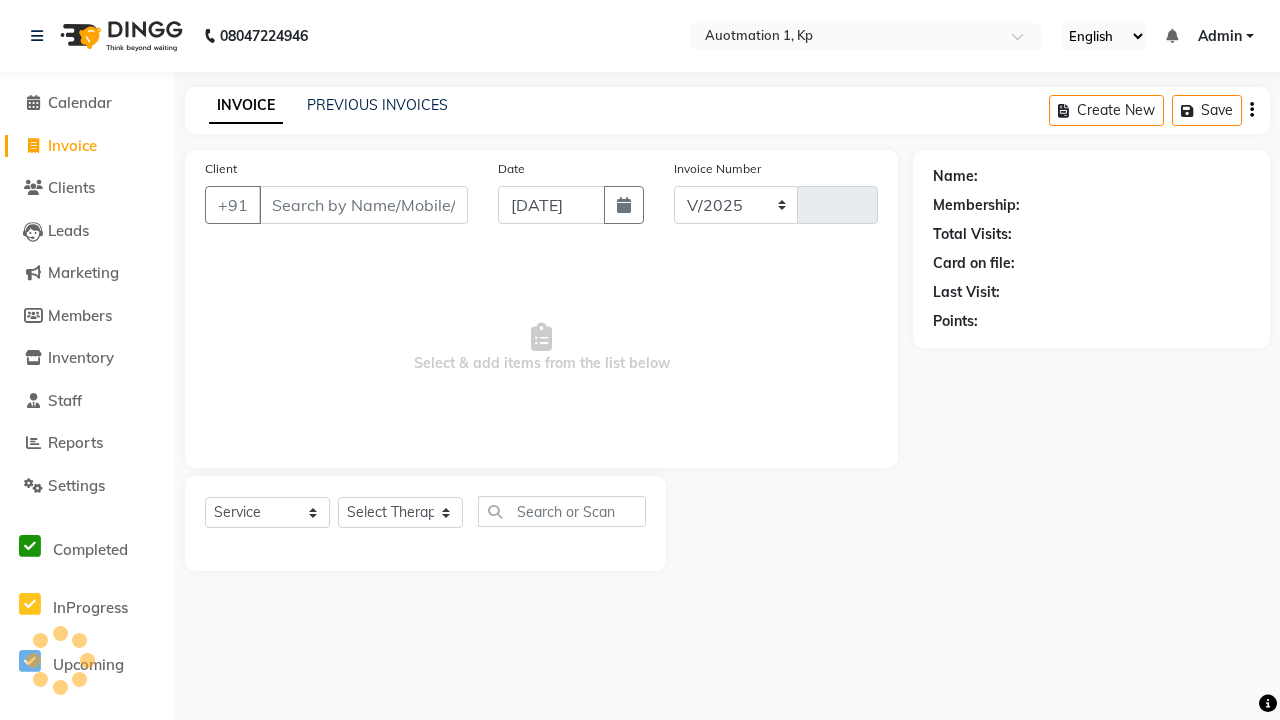 select on "150" 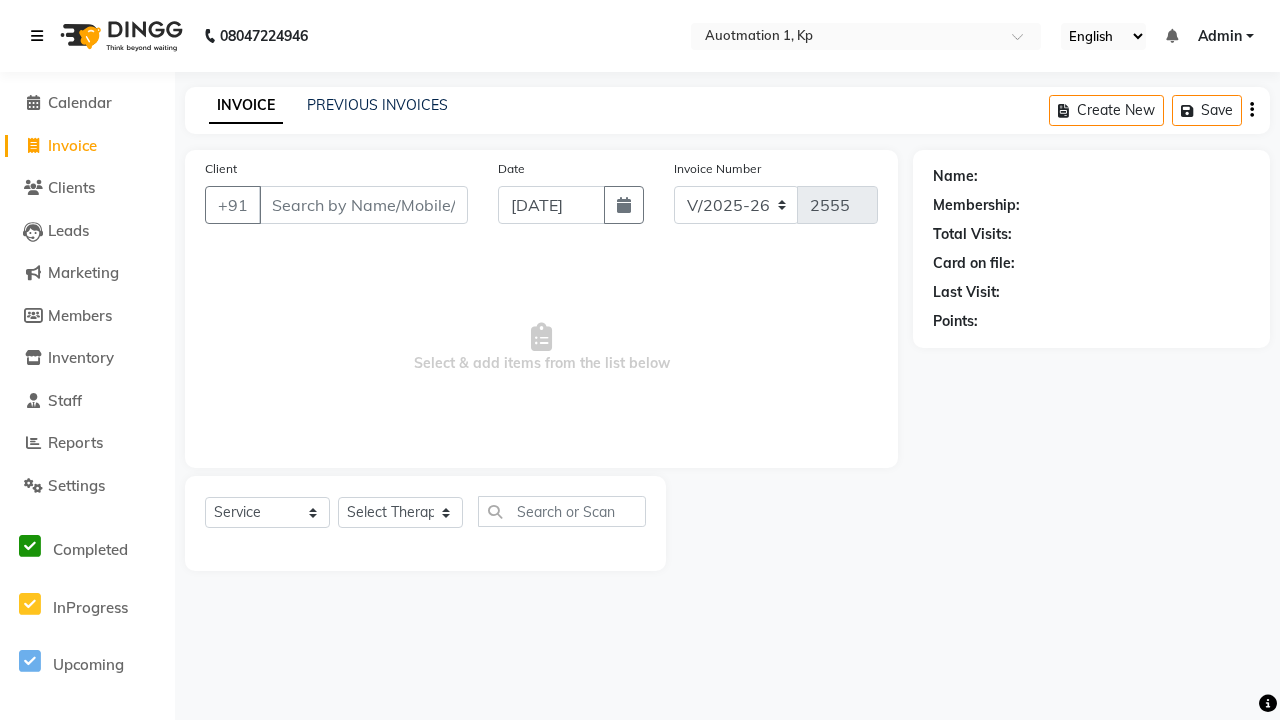 click at bounding box center [37, 36] 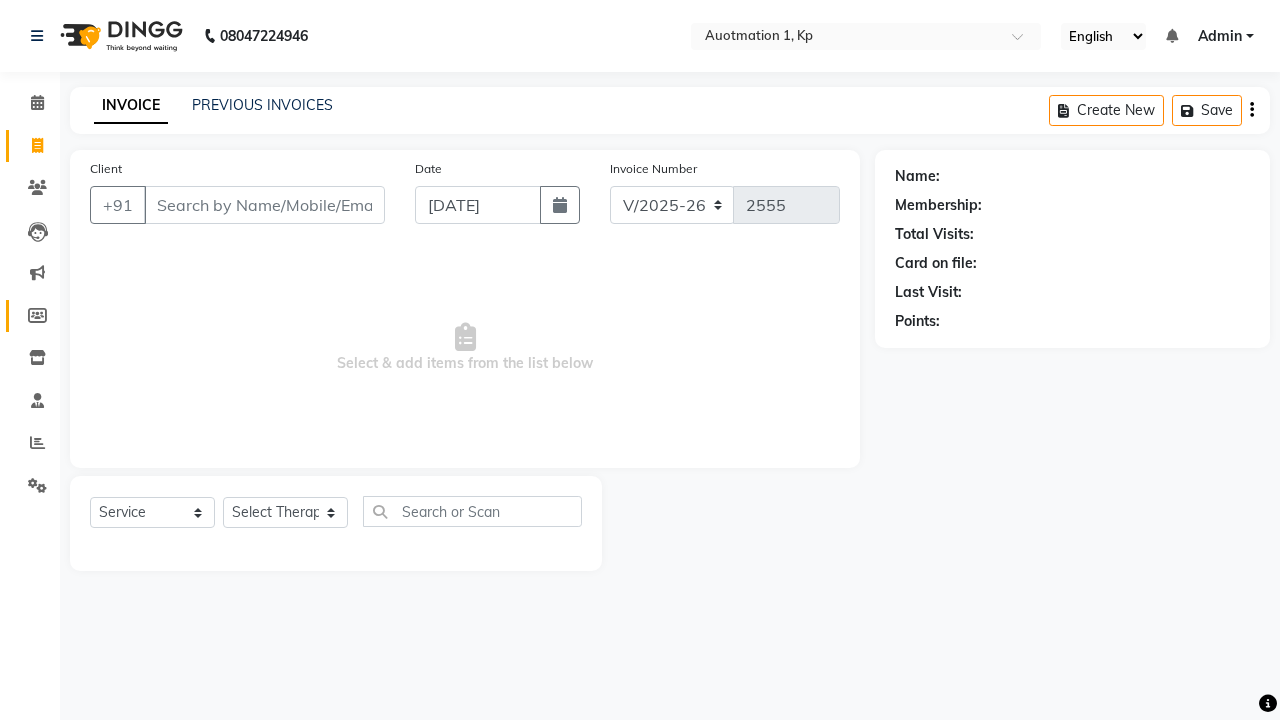 click 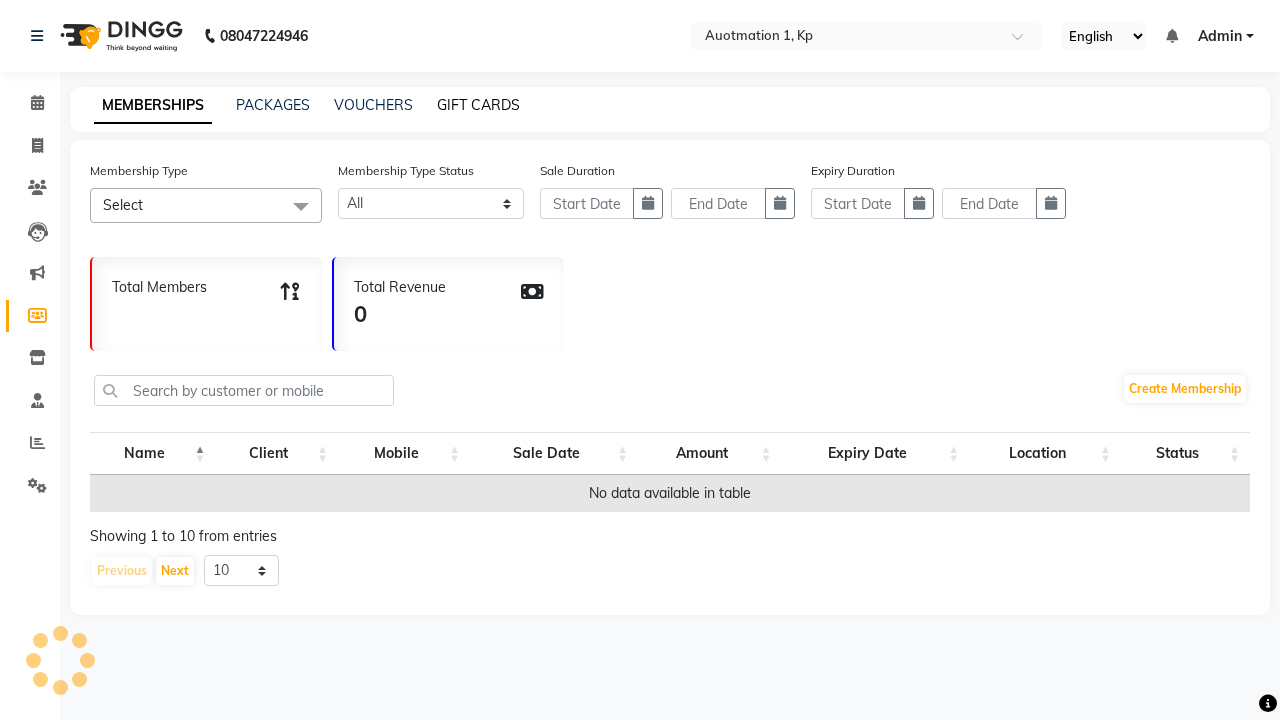 click on "GIFT CARDS" 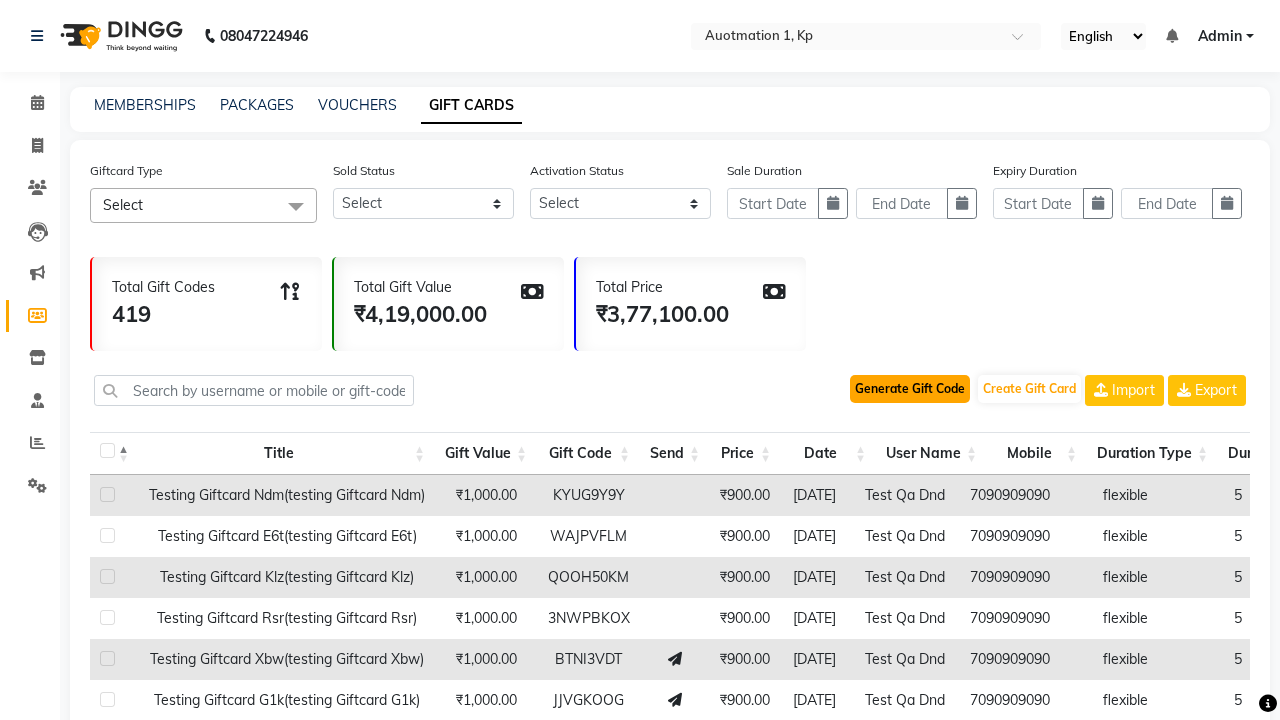 click on "Generate Gift Code" 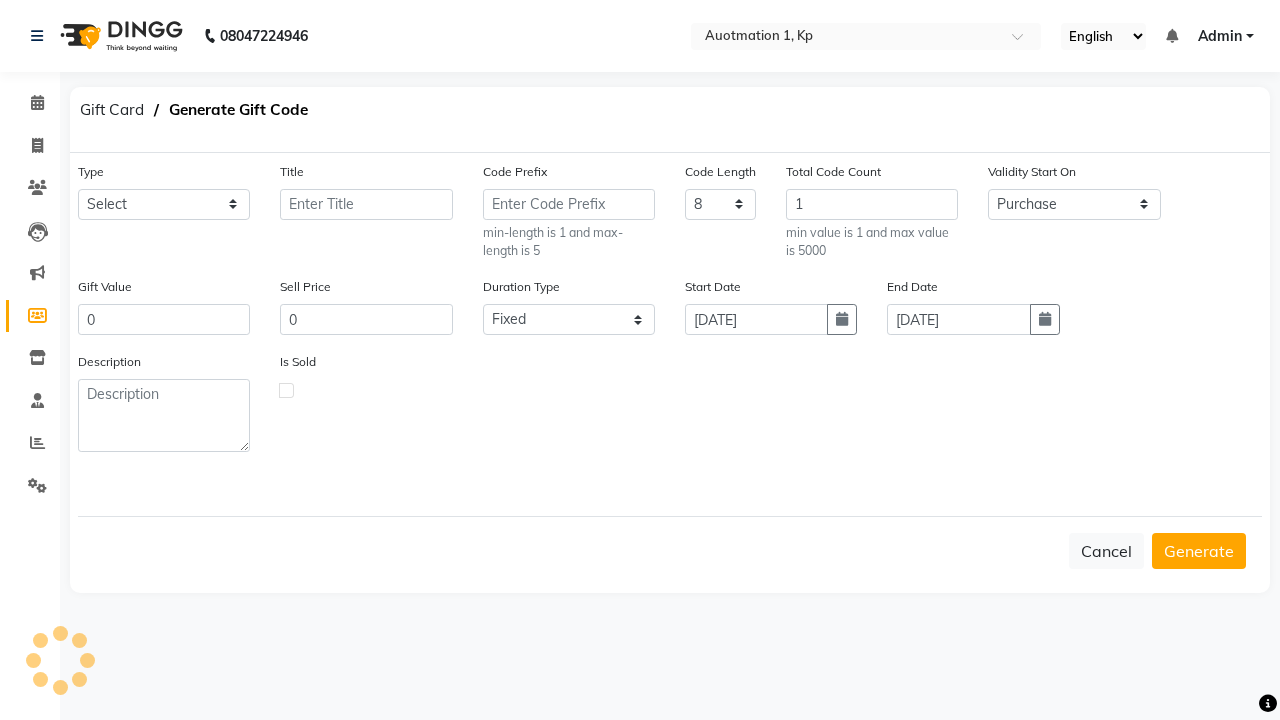select on "2194" 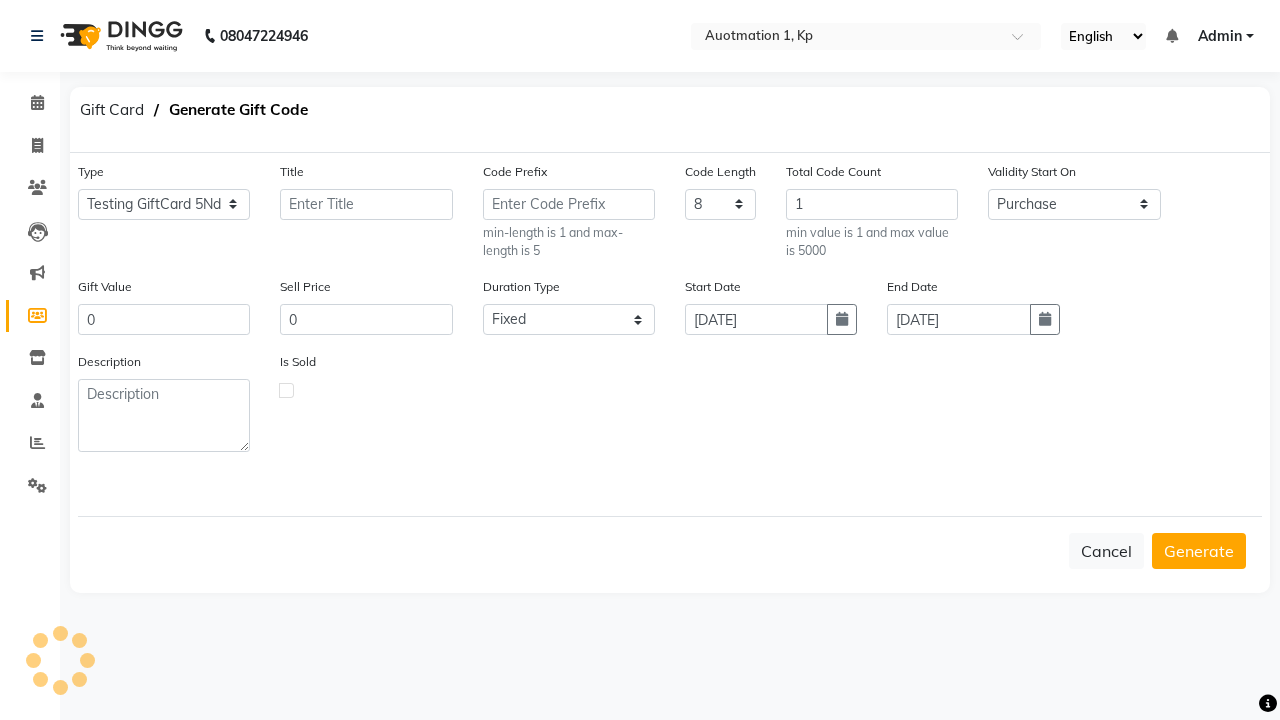 type on "Testing GiftCard 5Nd" 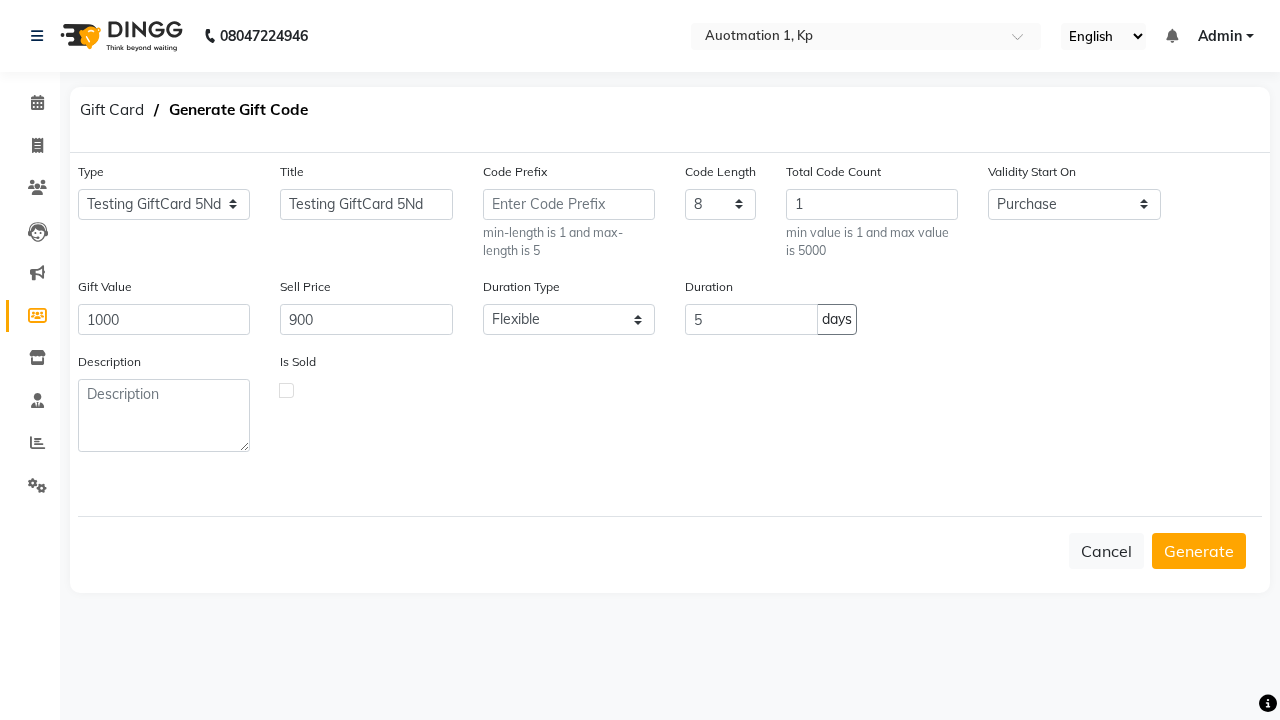 click 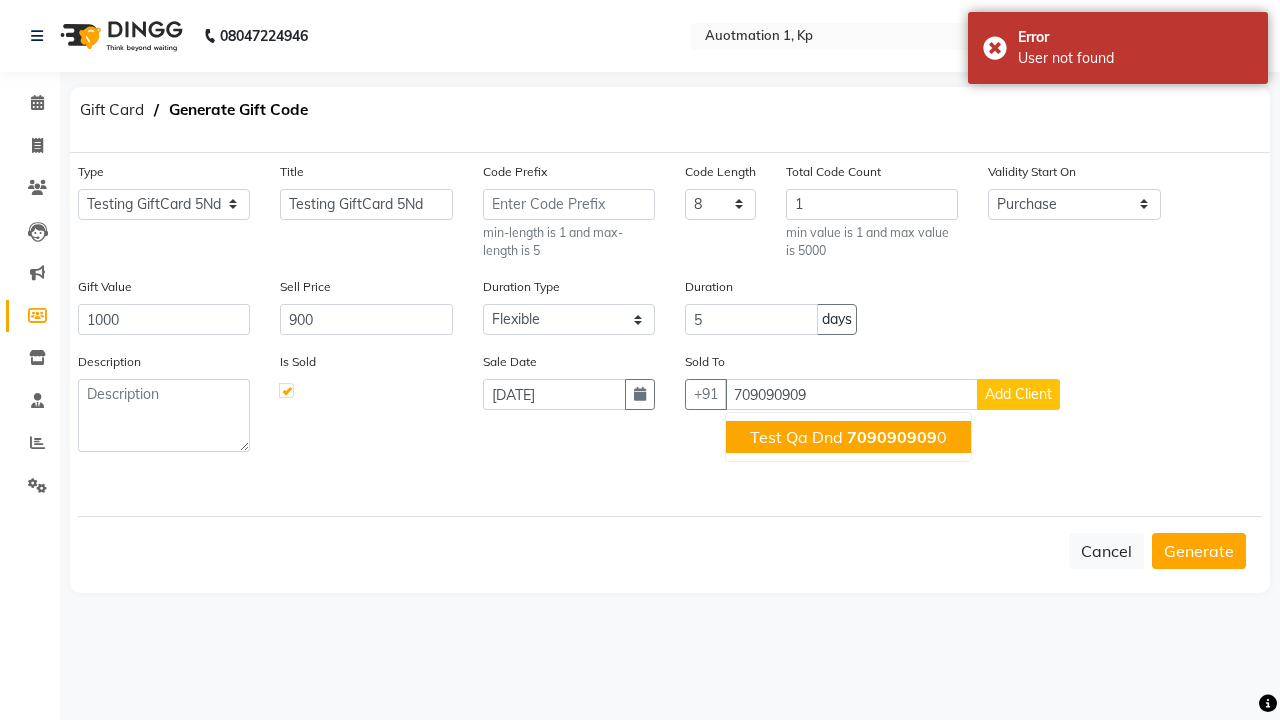 click on "709090909" 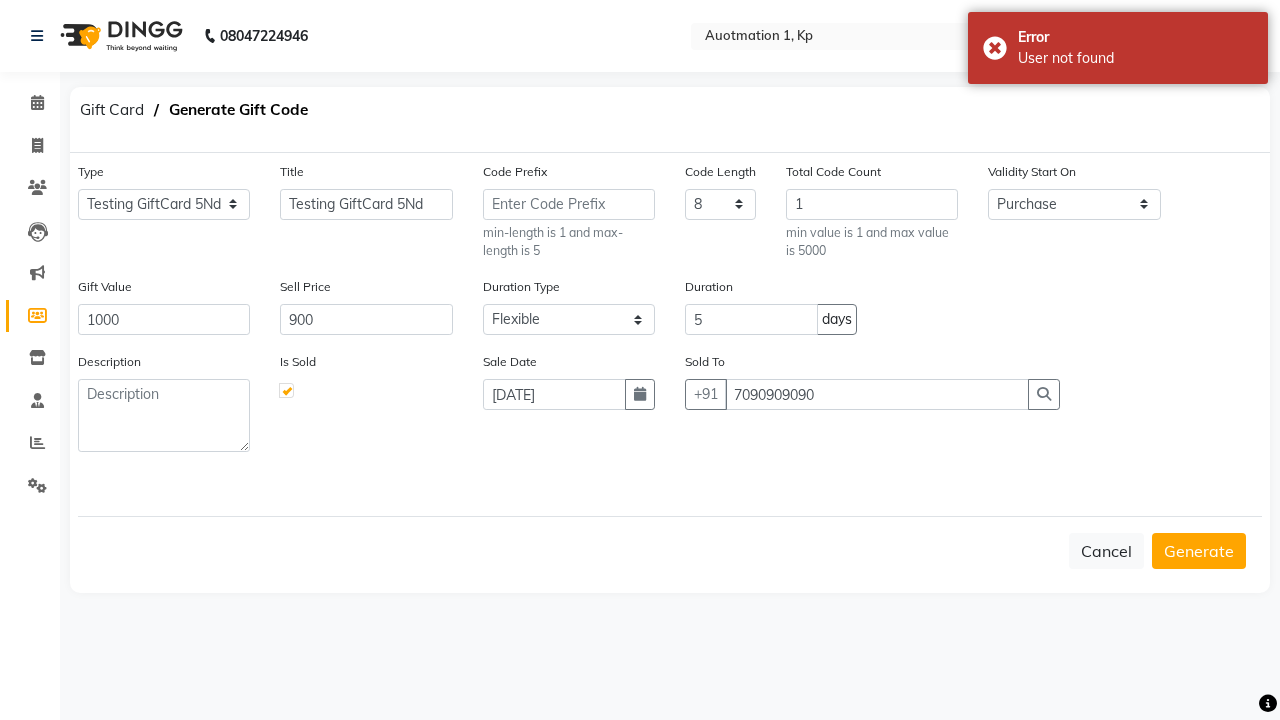 type on "7090909090" 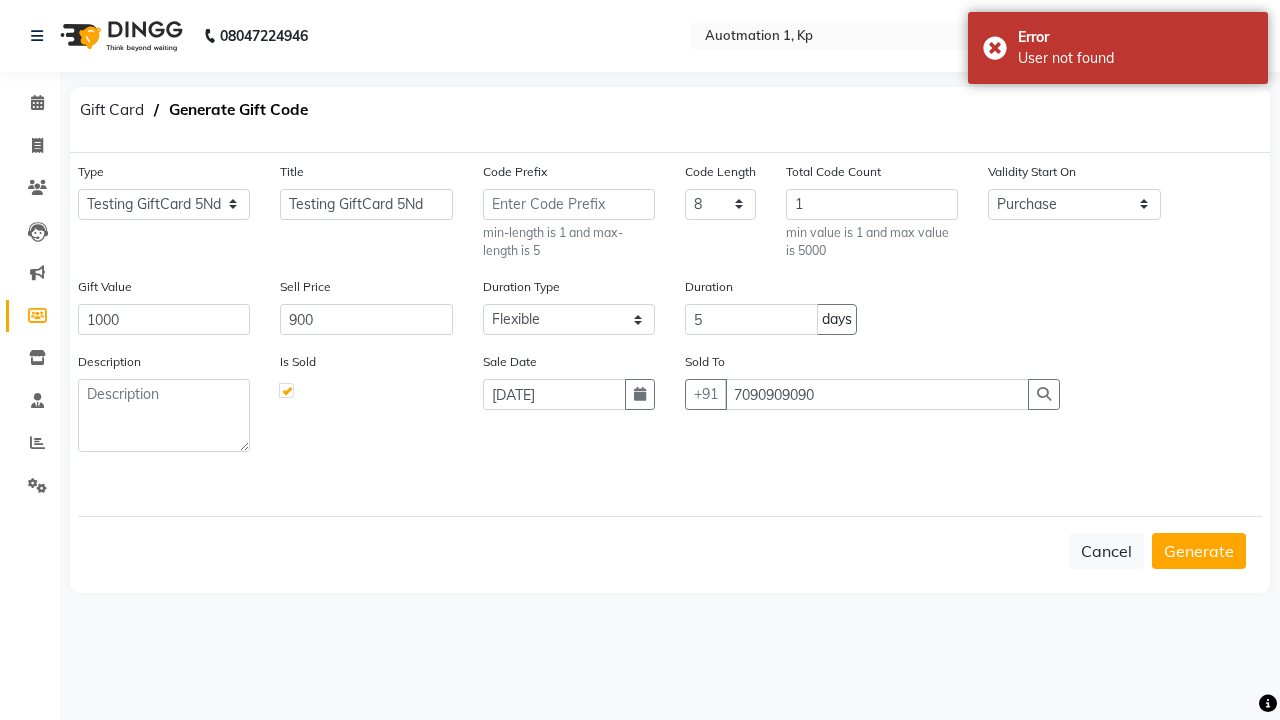 click on "Generate" 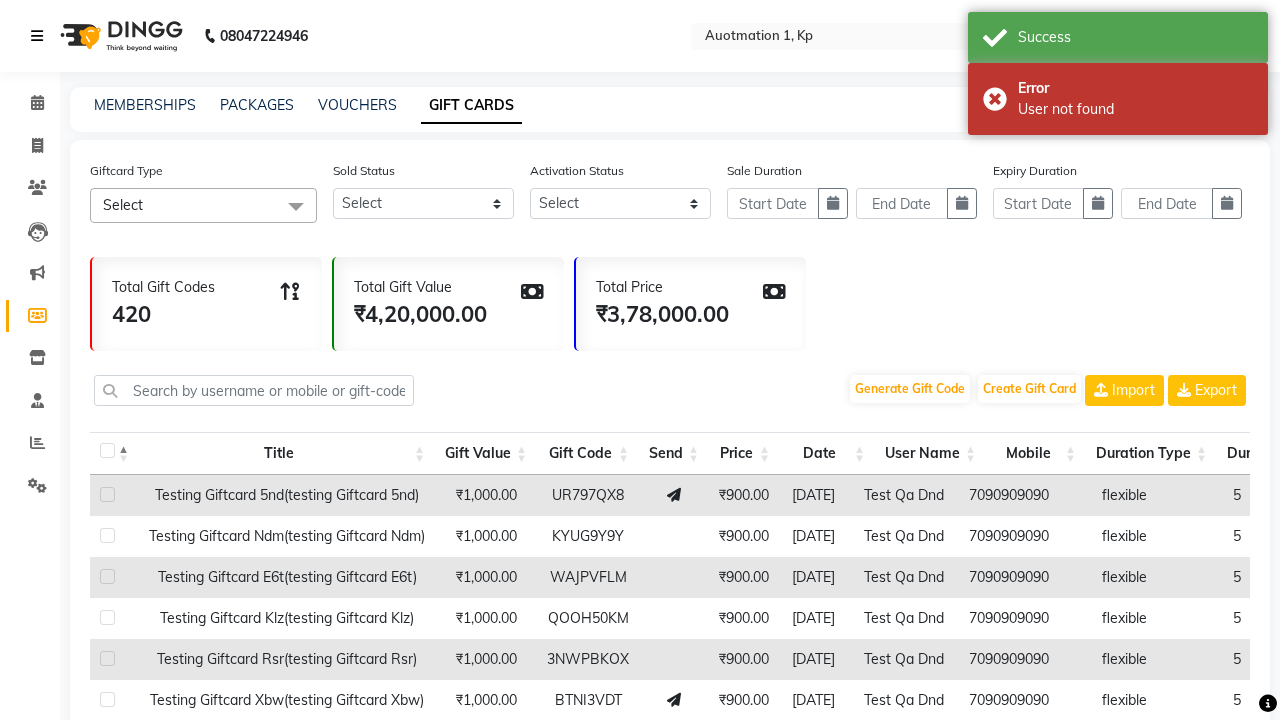 click at bounding box center (37, 36) 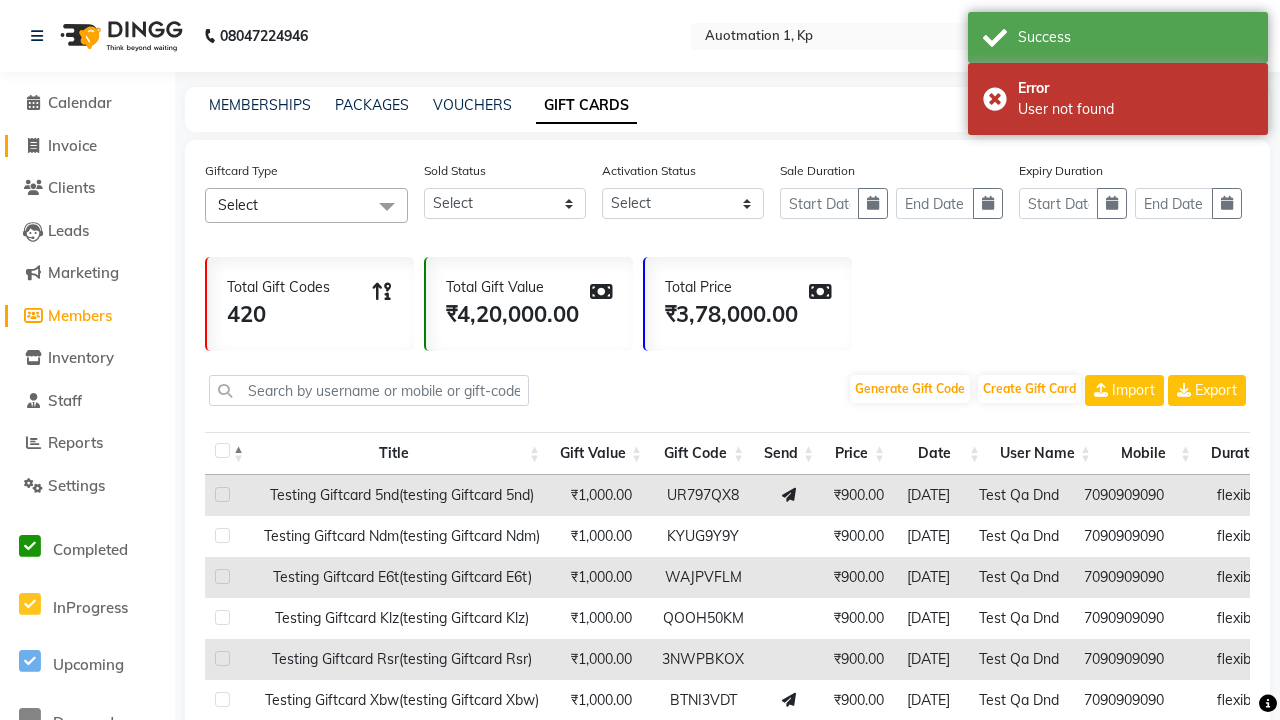 click on "Invoice" 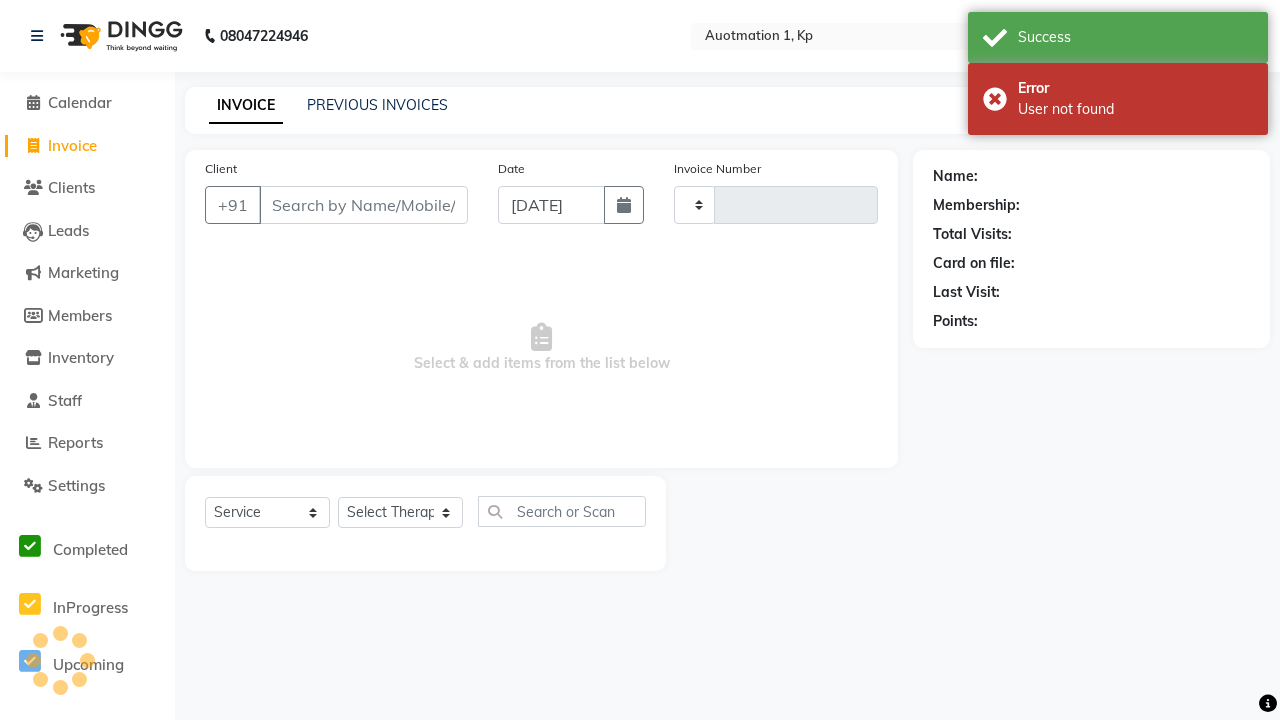 type on "2555" 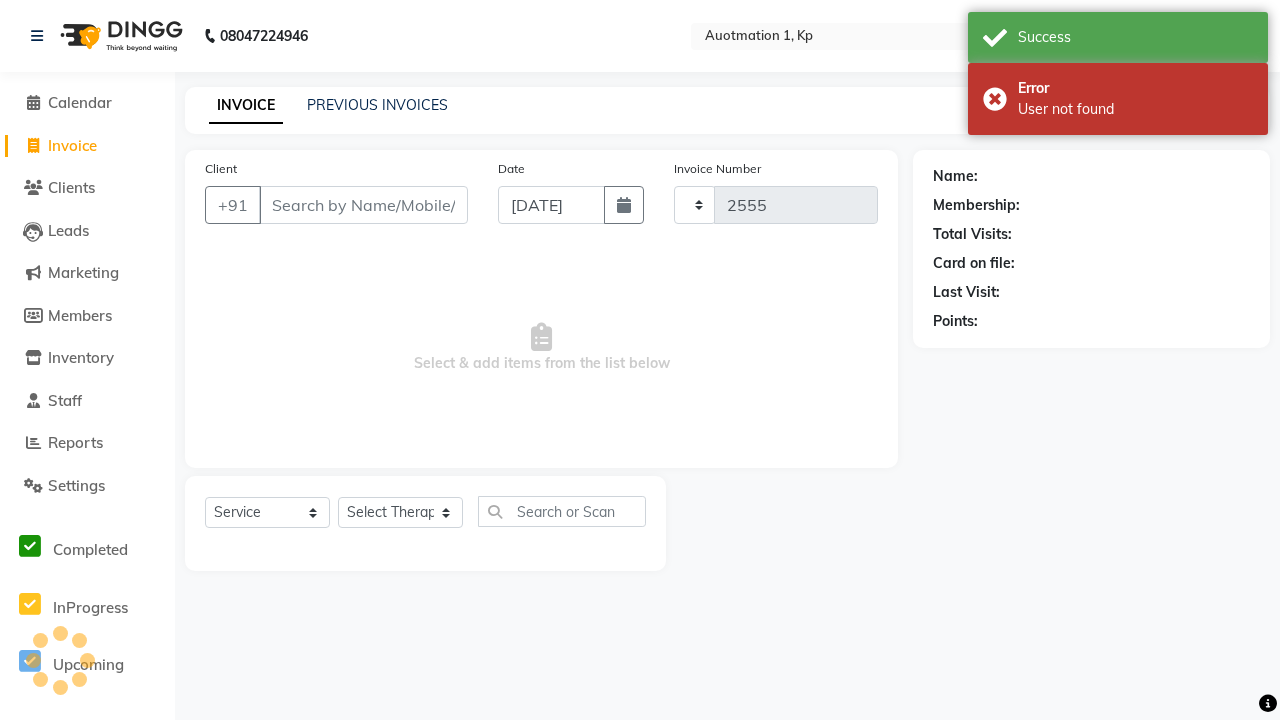 select on "150" 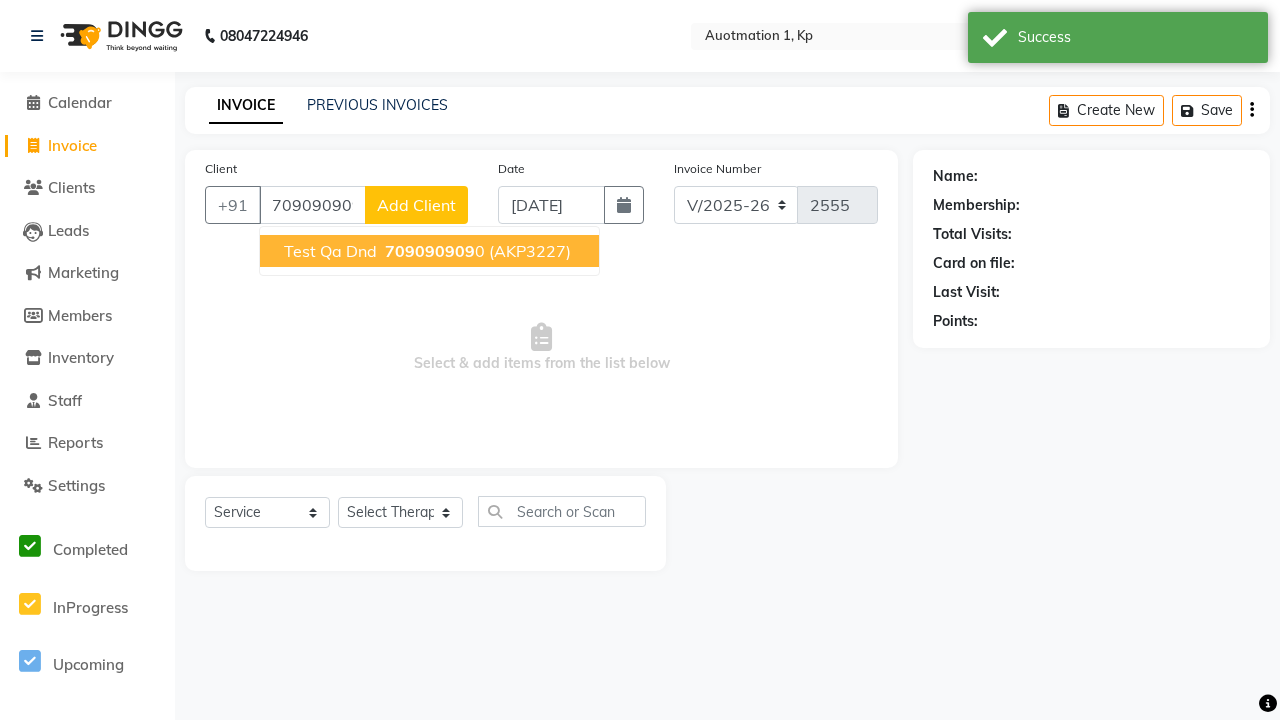click on "709090909" at bounding box center [430, 251] 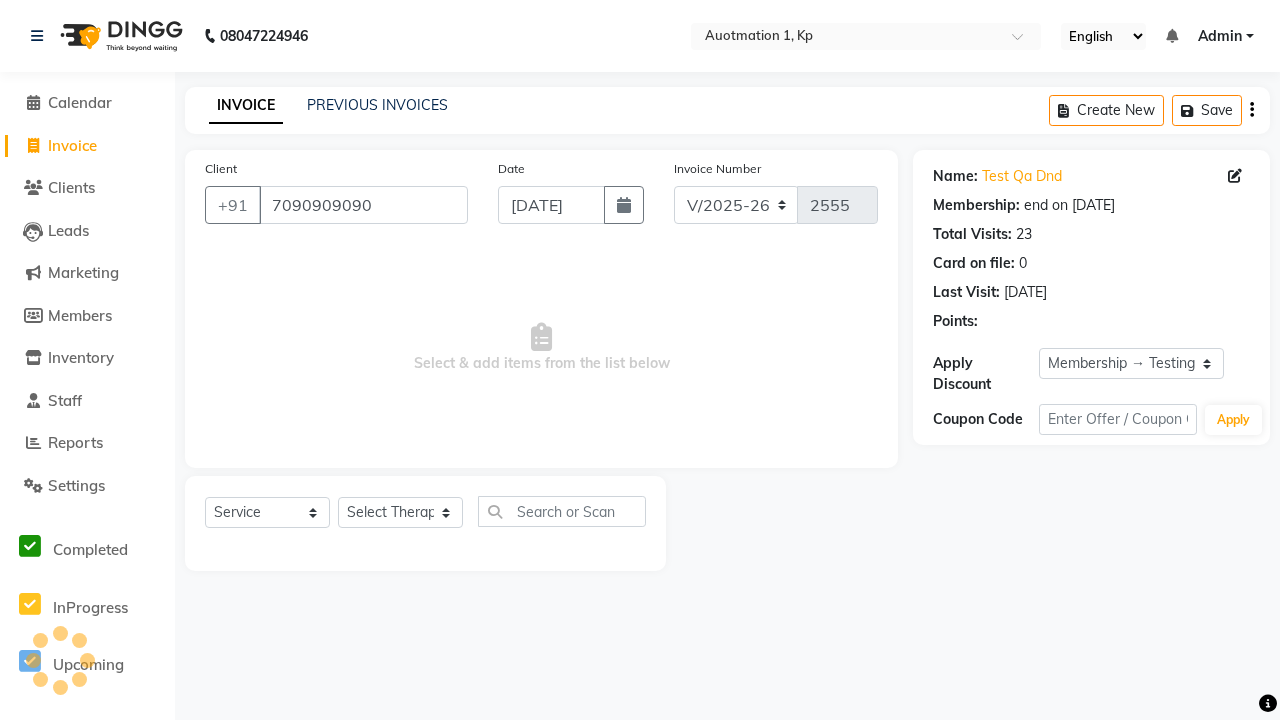 select on "0:" 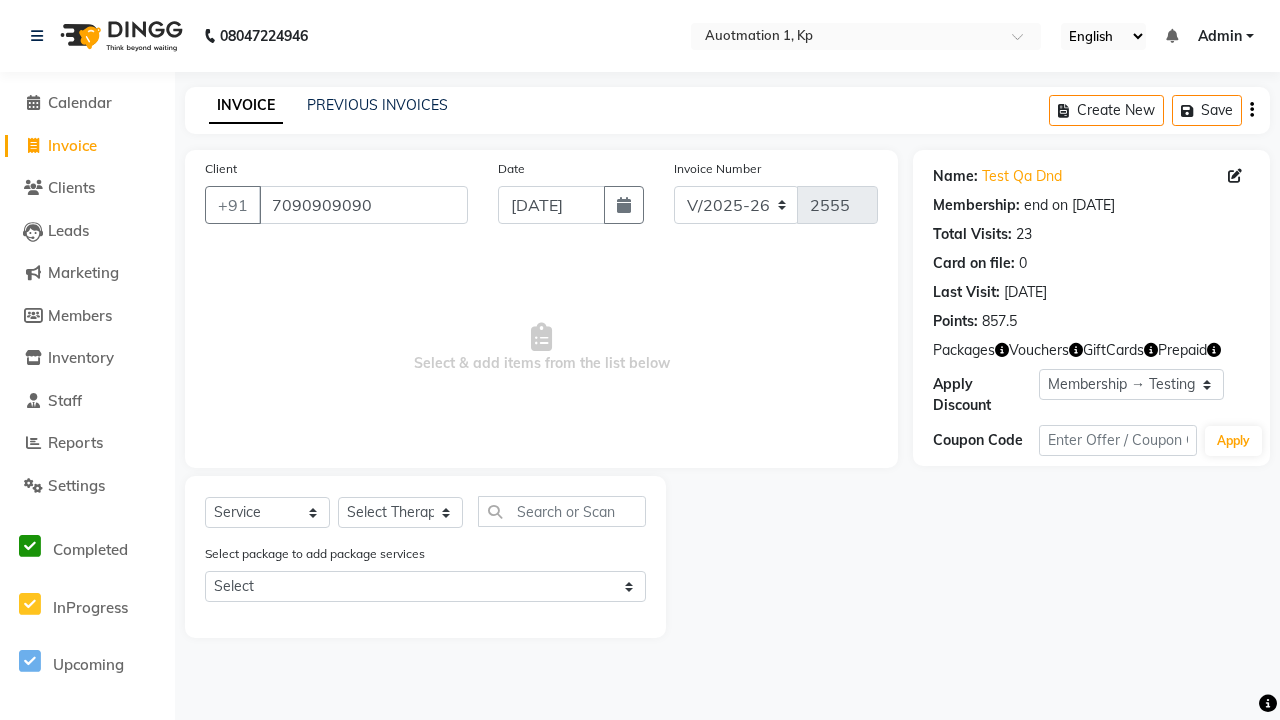 select on "5439" 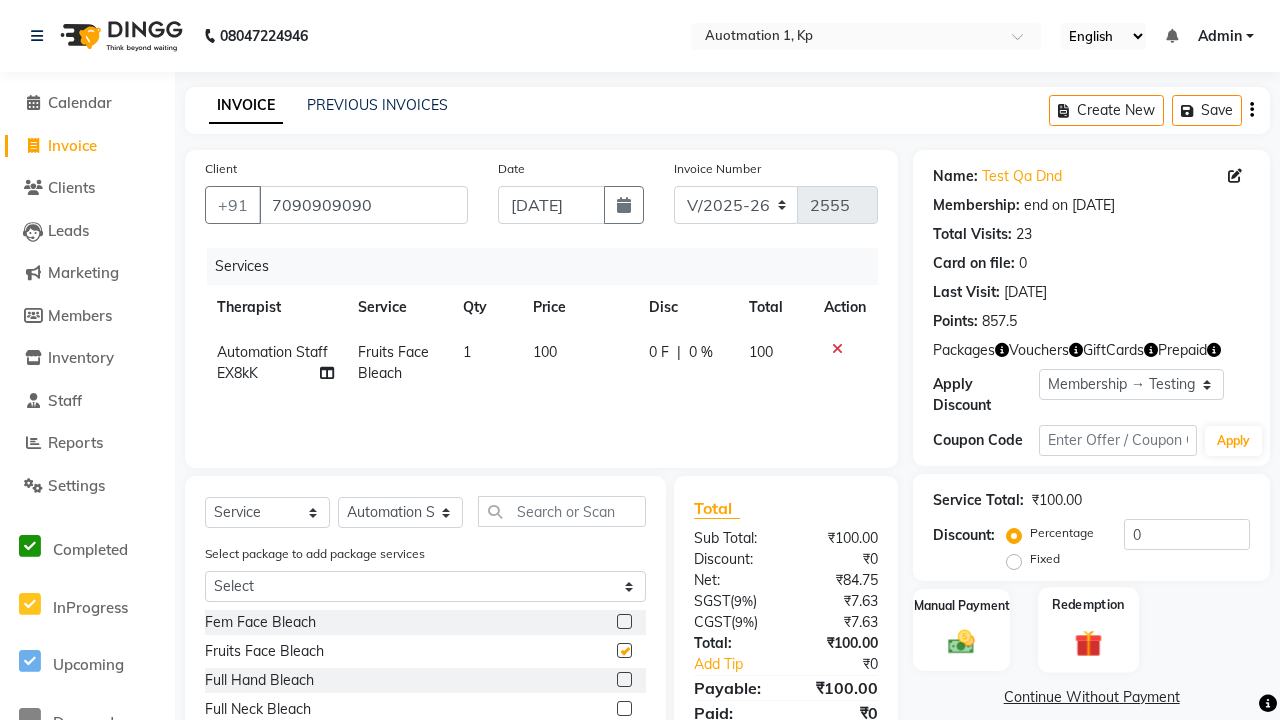 click 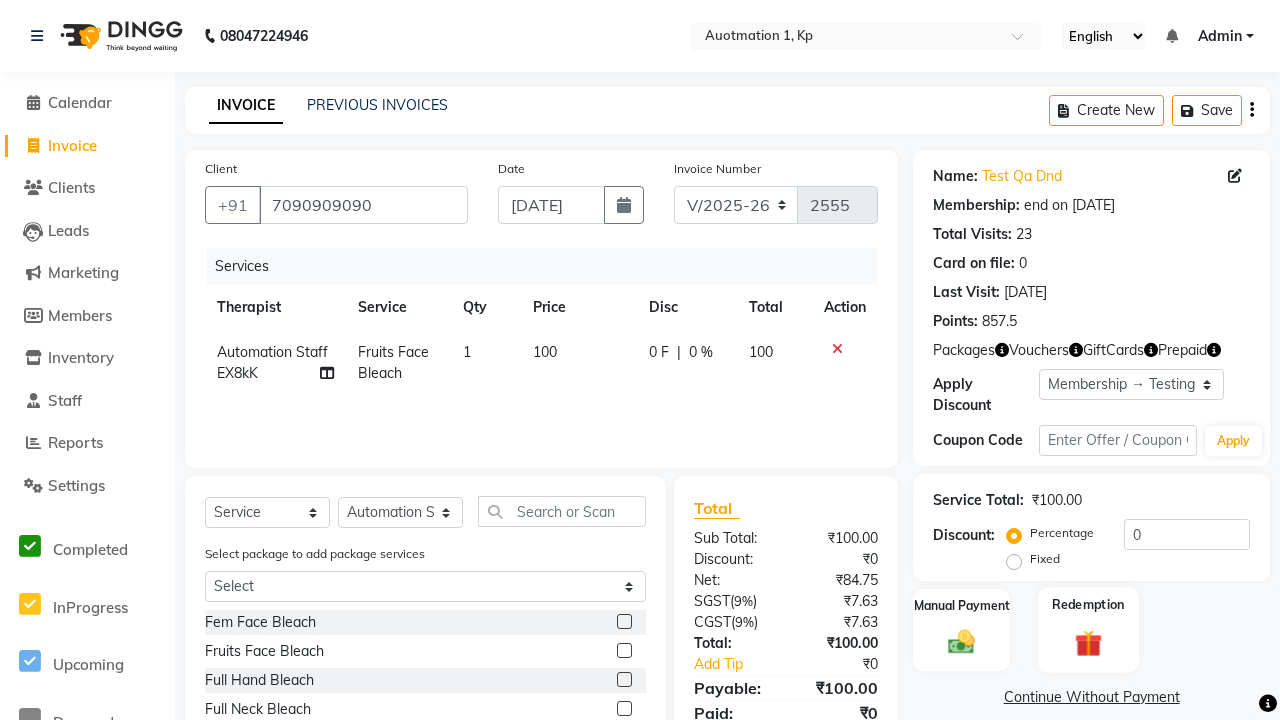 checkbox on "false" 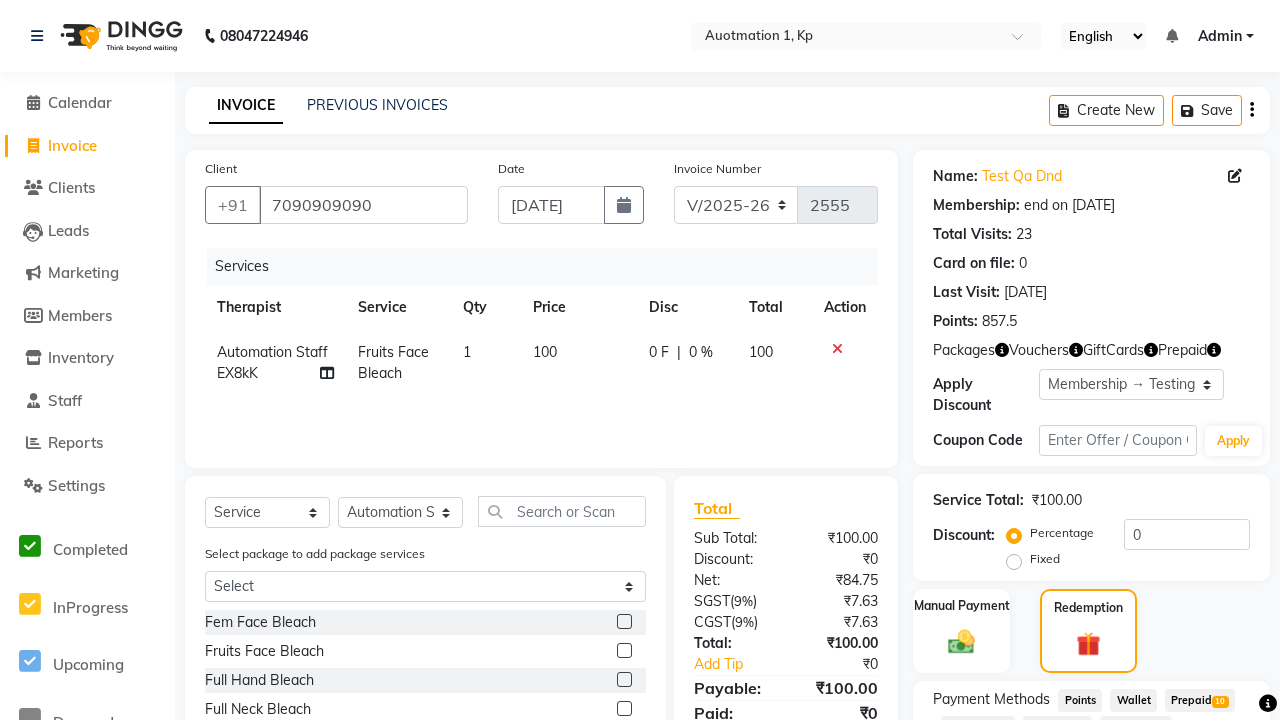 click on "Gift Card  9" 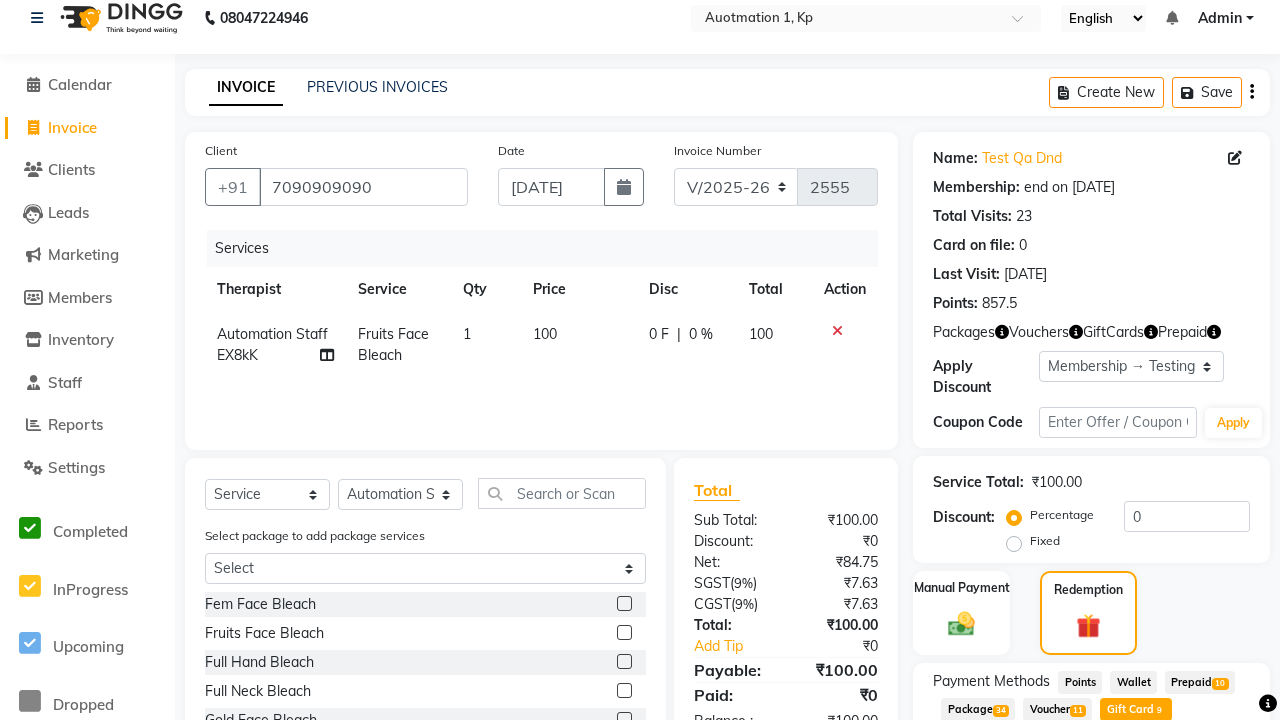 scroll, scrollTop: 54, scrollLeft: 0, axis: vertical 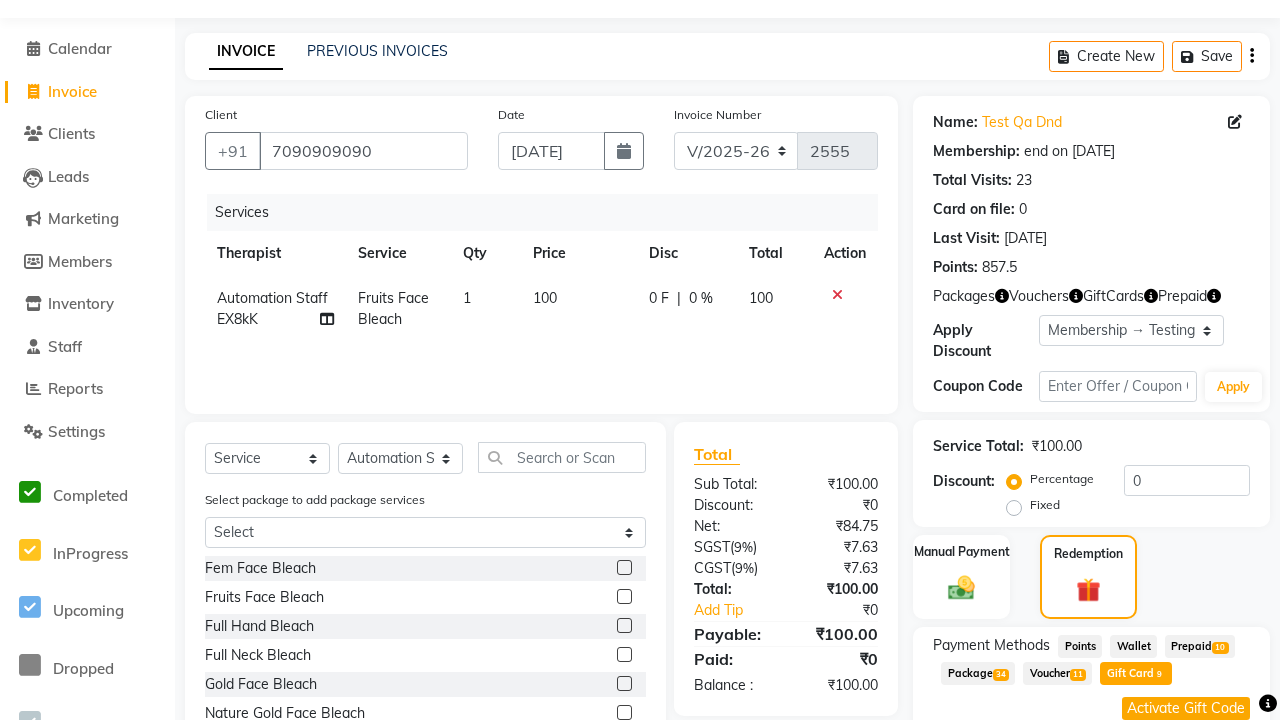 click on "Activate Gift Code" 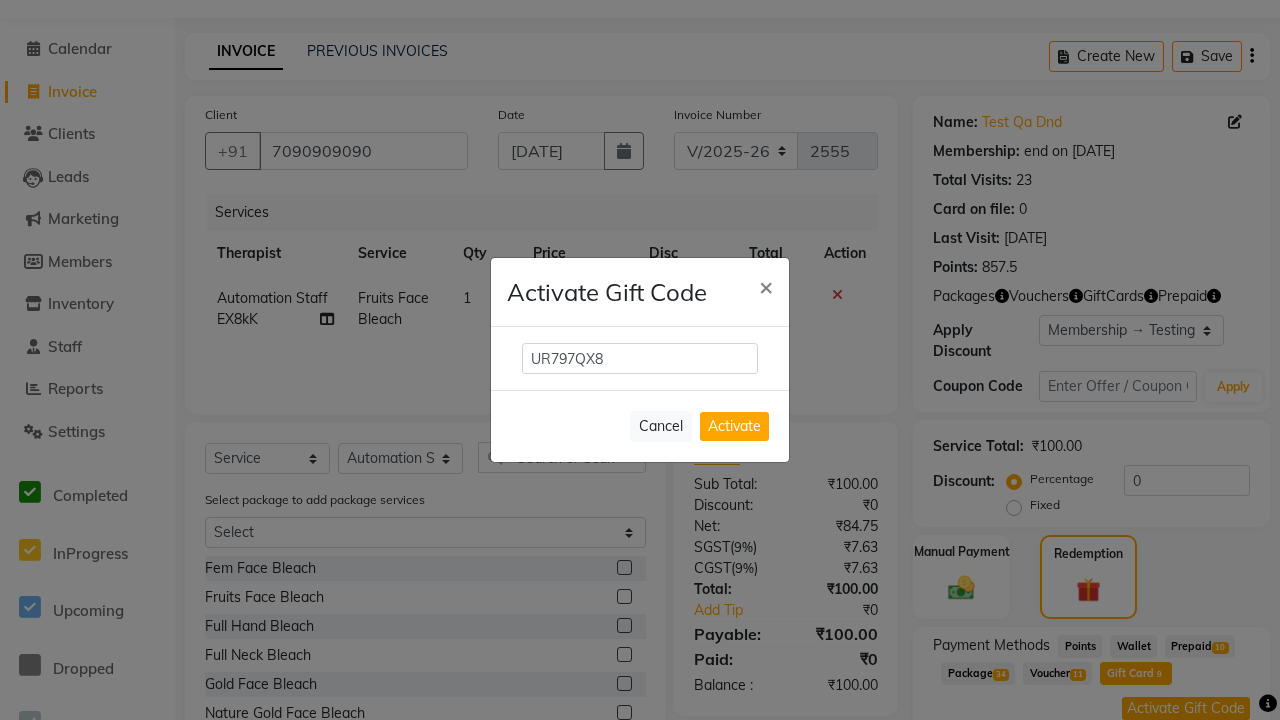 scroll, scrollTop: 0, scrollLeft: 5, axis: horizontal 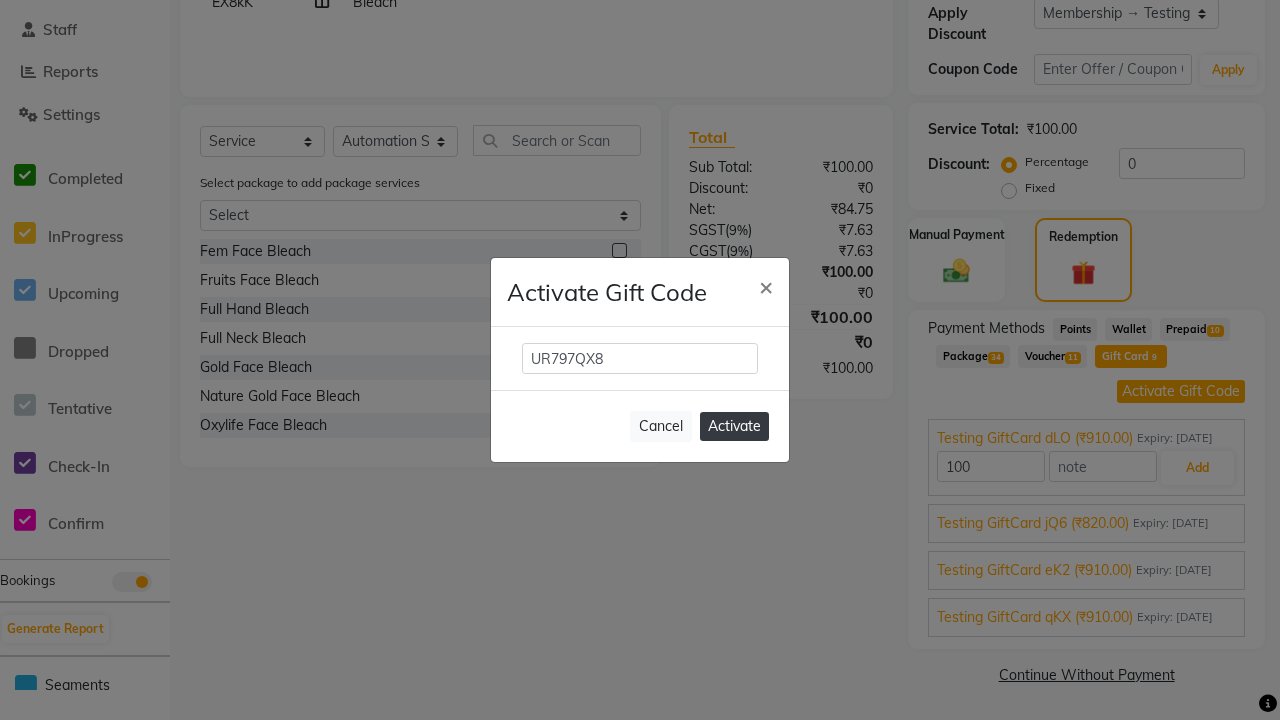 type on "UR797QX8" 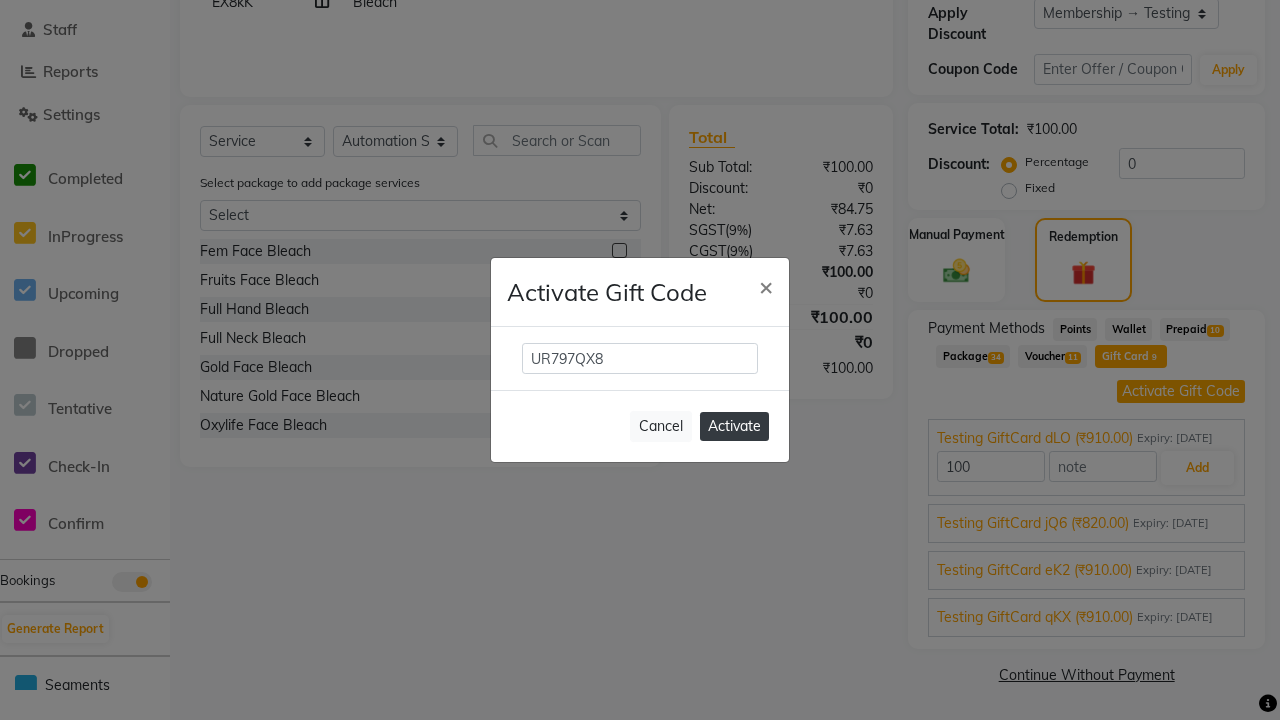 click on "Activate" 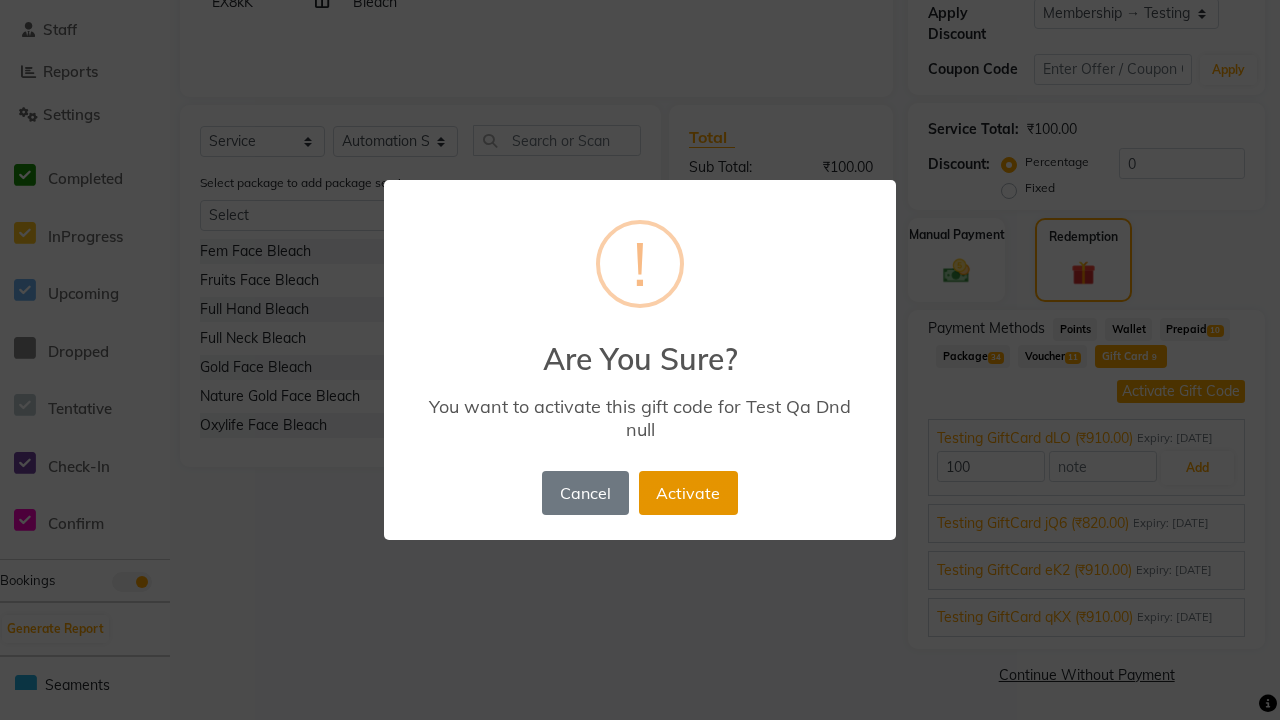click on "Activate" at bounding box center [688, 493] 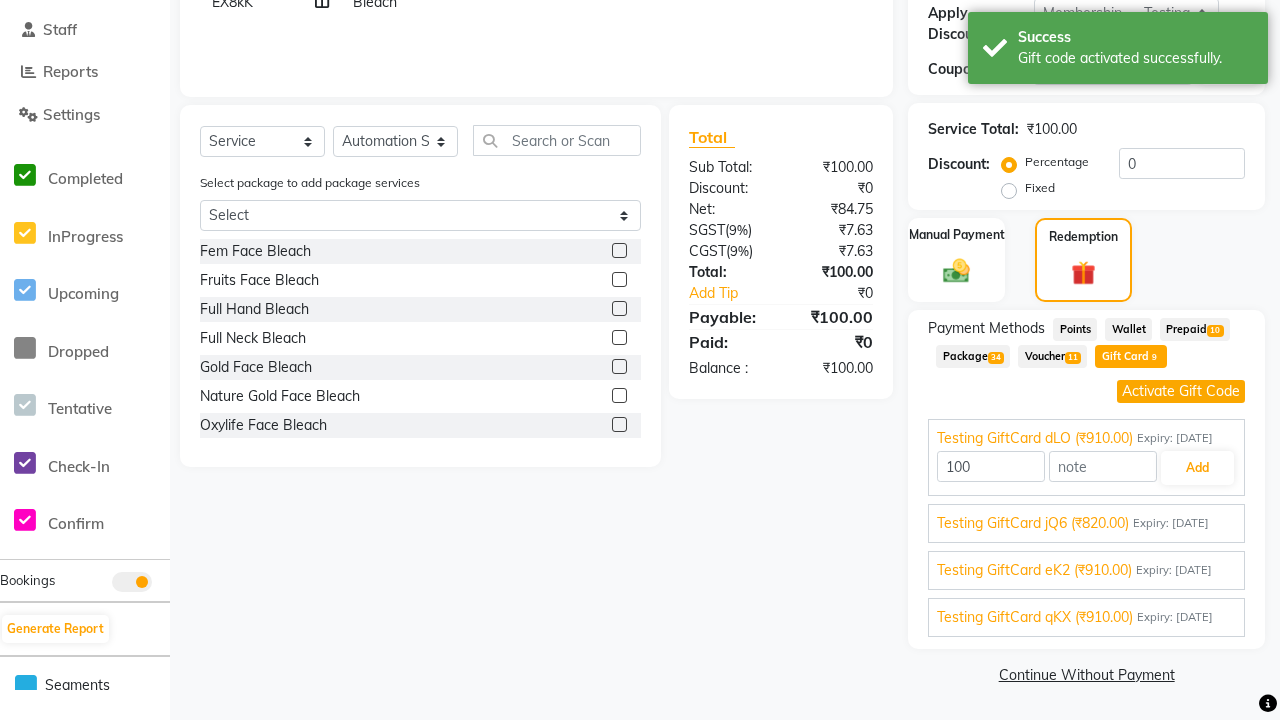 type on "910" 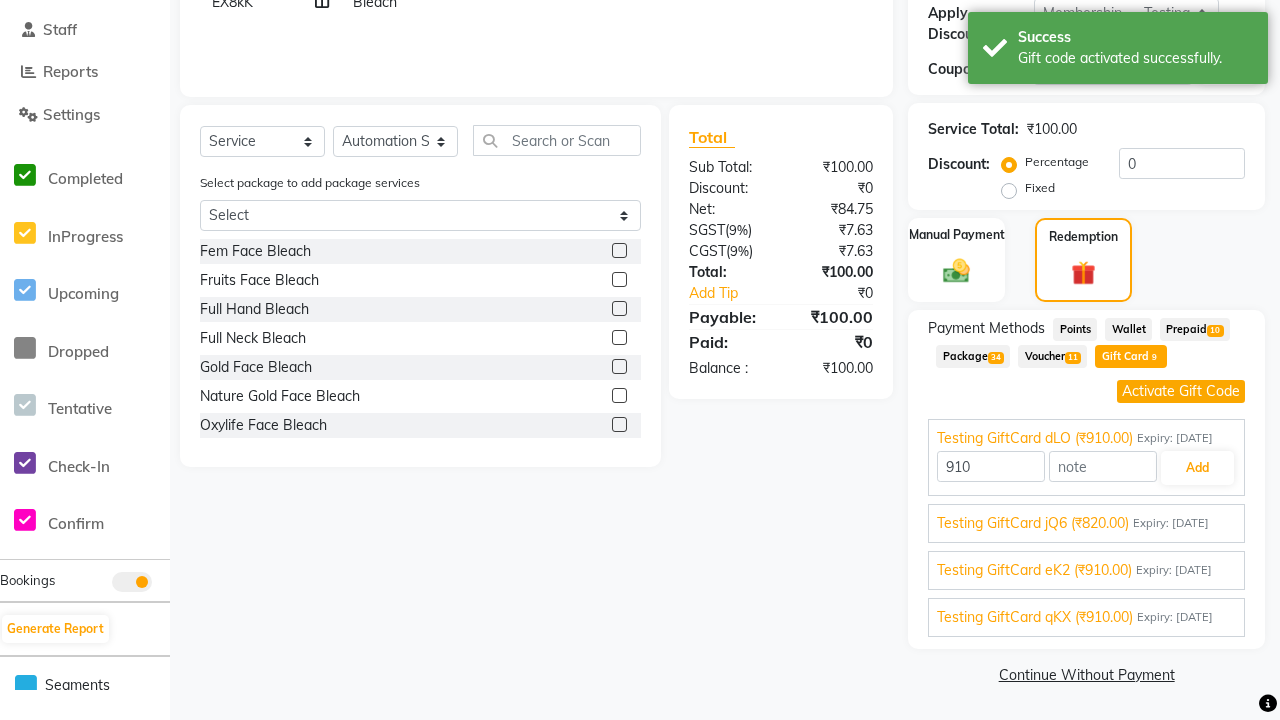 type on "10" 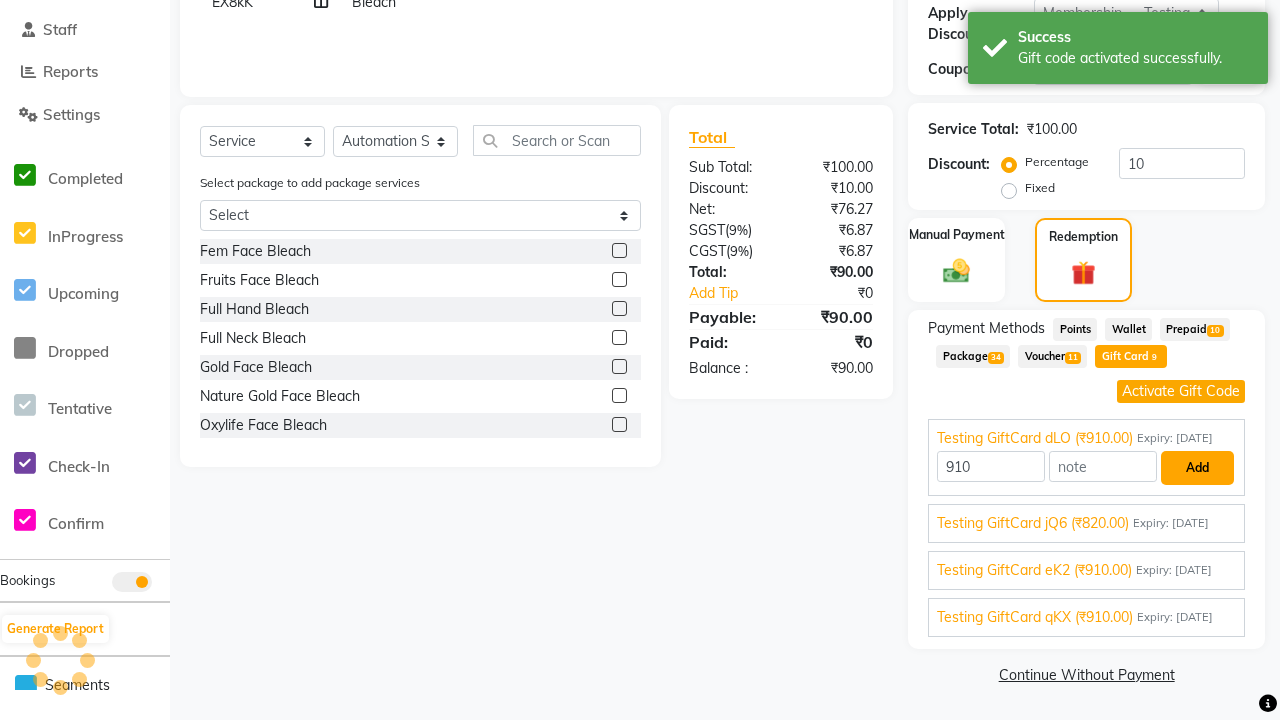 click on "Add" at bounding box center (1197, 468) 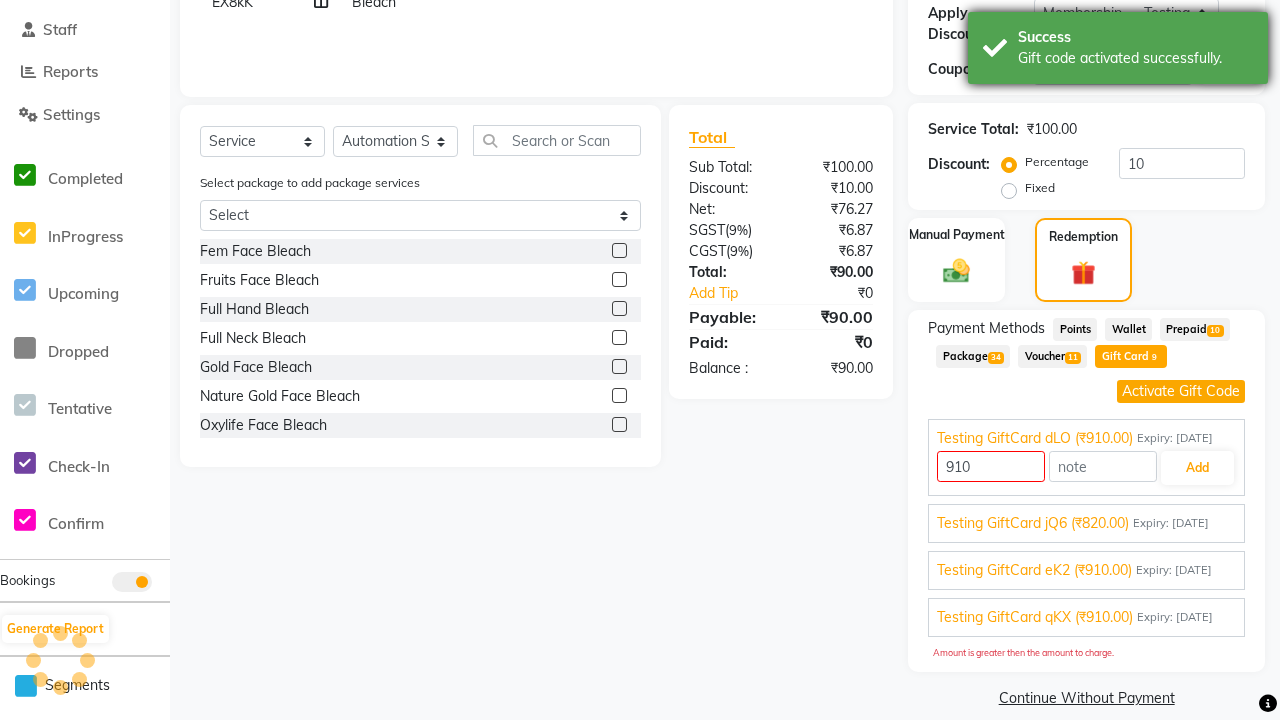 click on "Gift code activated successfully." at bounding box center [1135, 58] 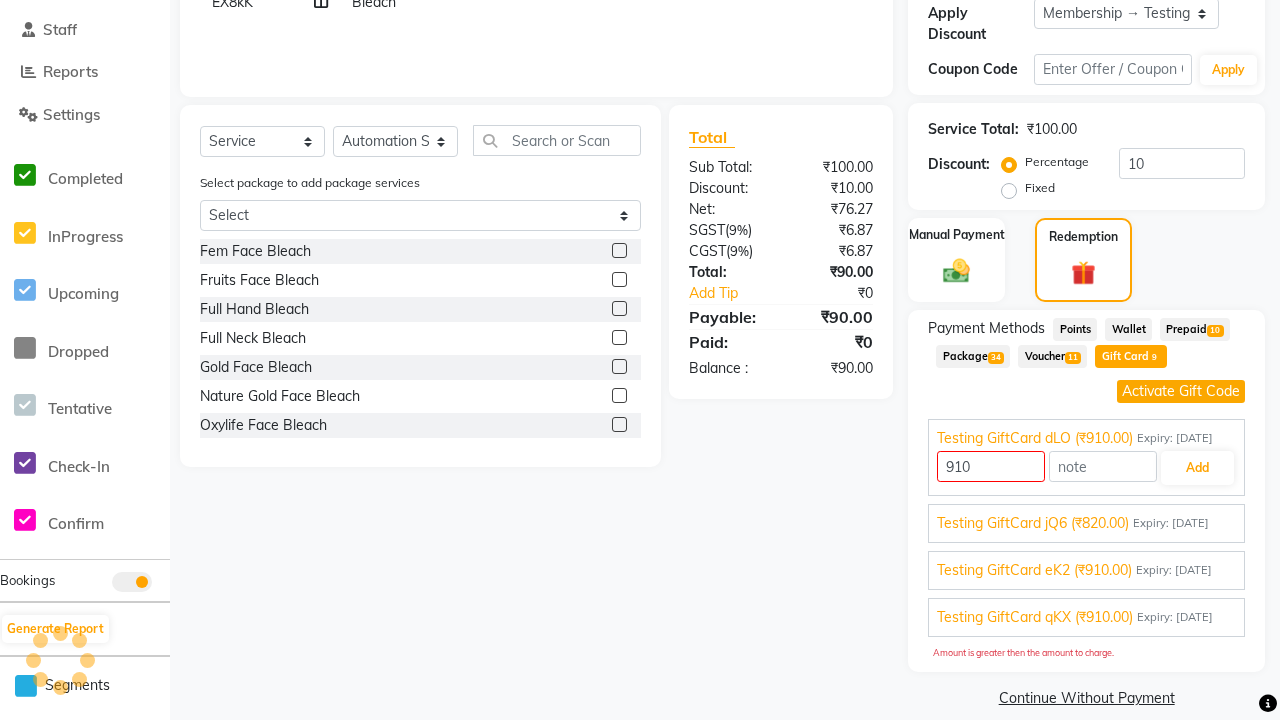 select on "0:" 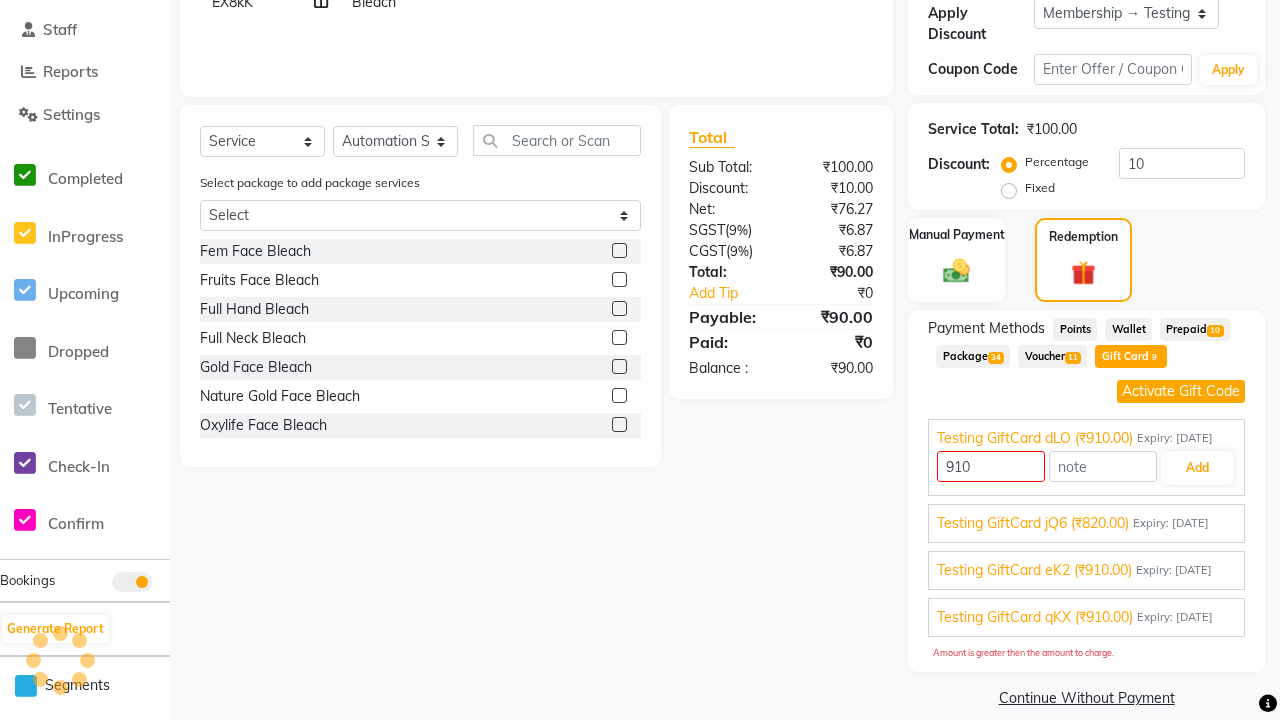 type on "0" 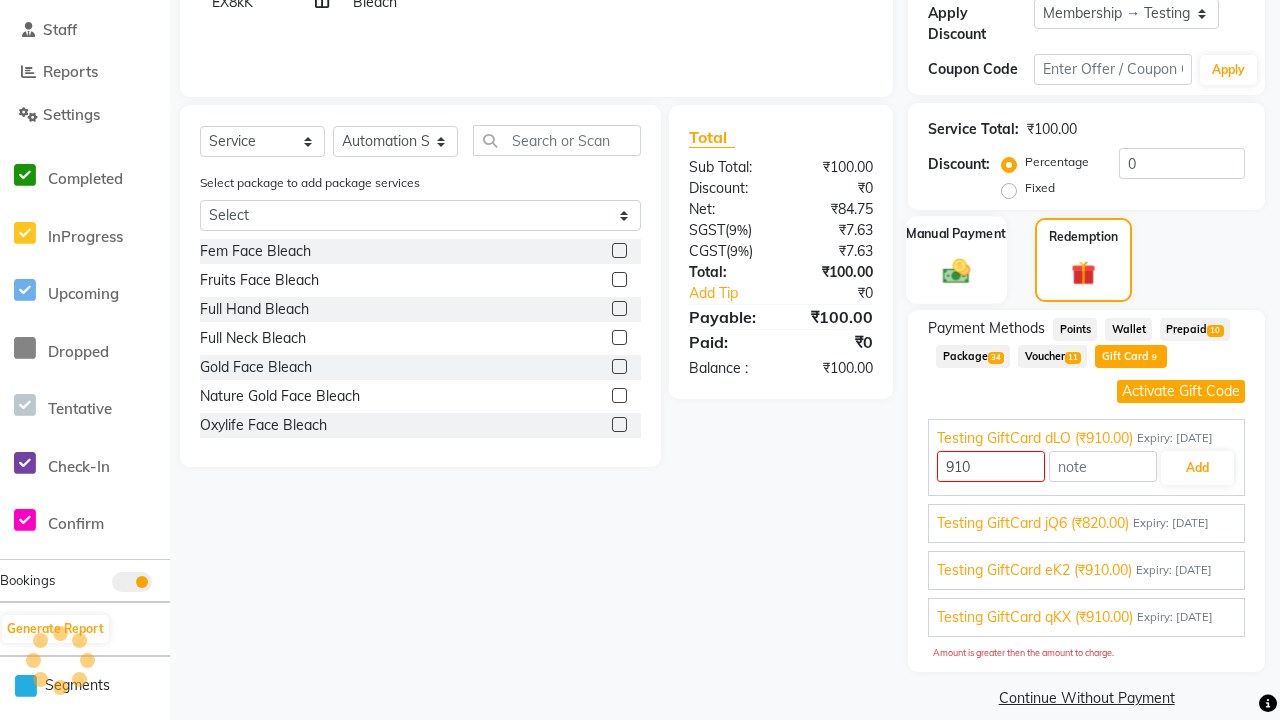 click 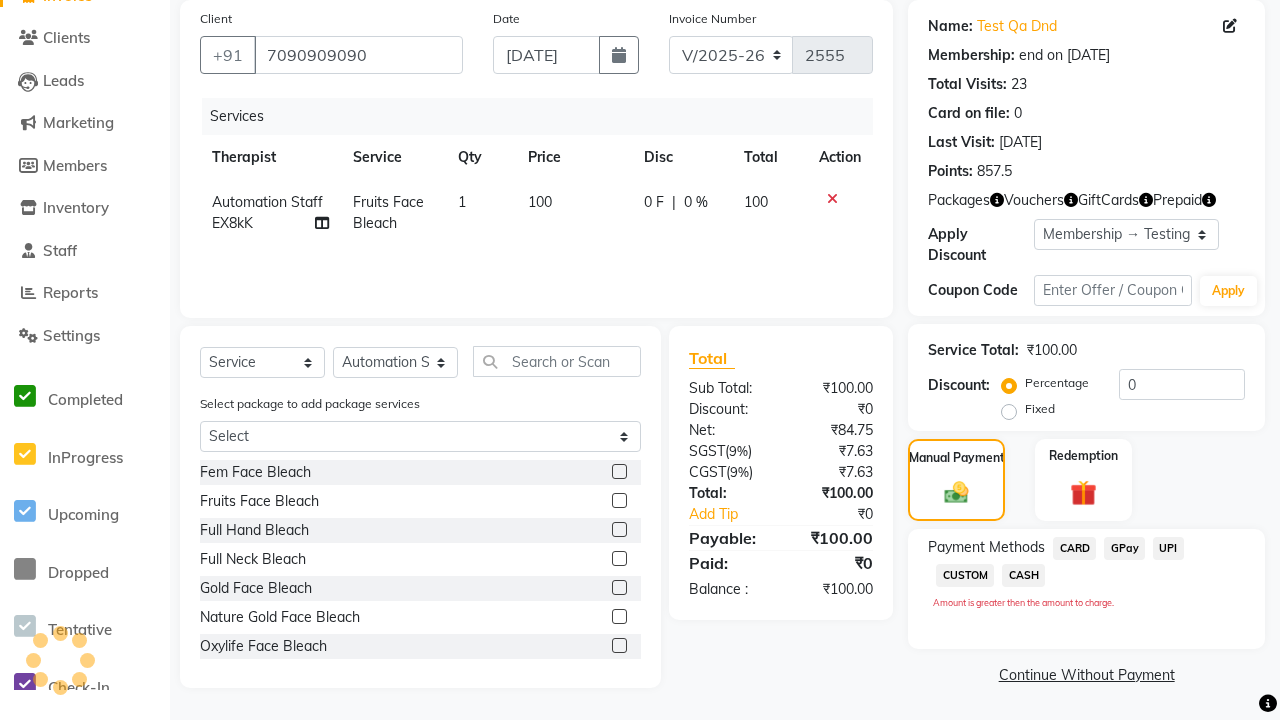 click on "CARD" 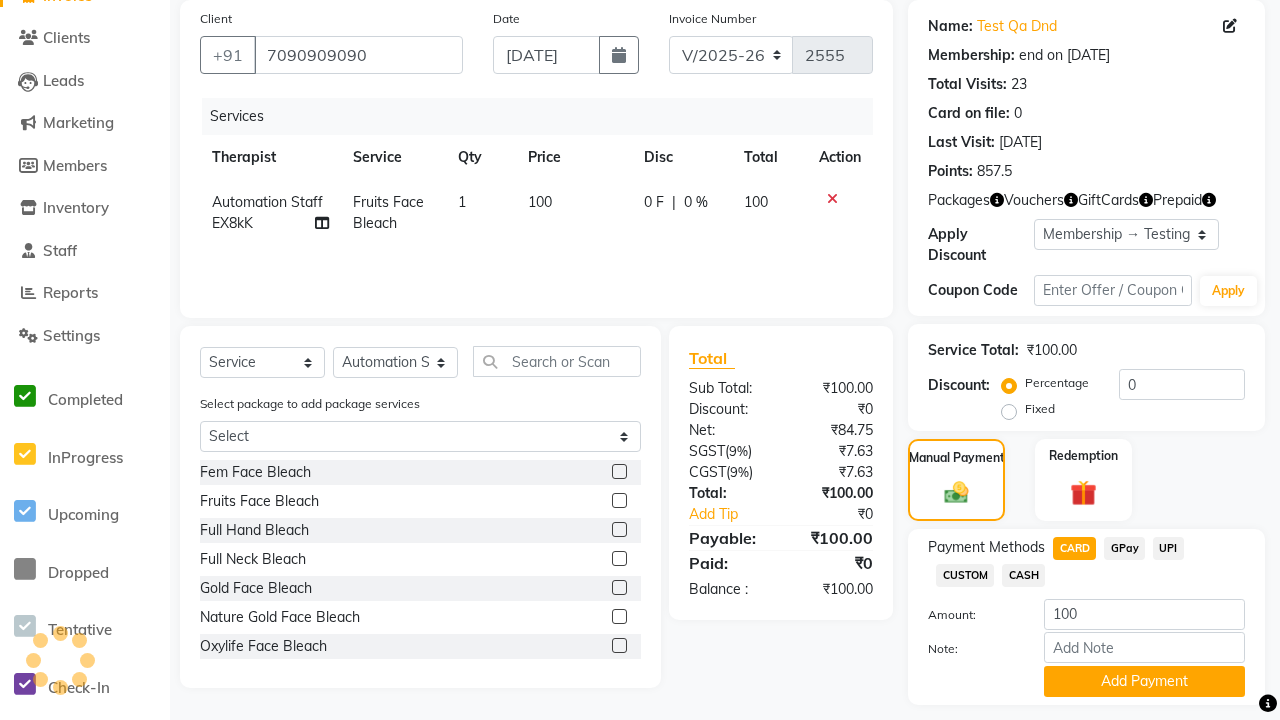 scroll, scrollTop: 206, scrollLeft: 0, axis: vertical 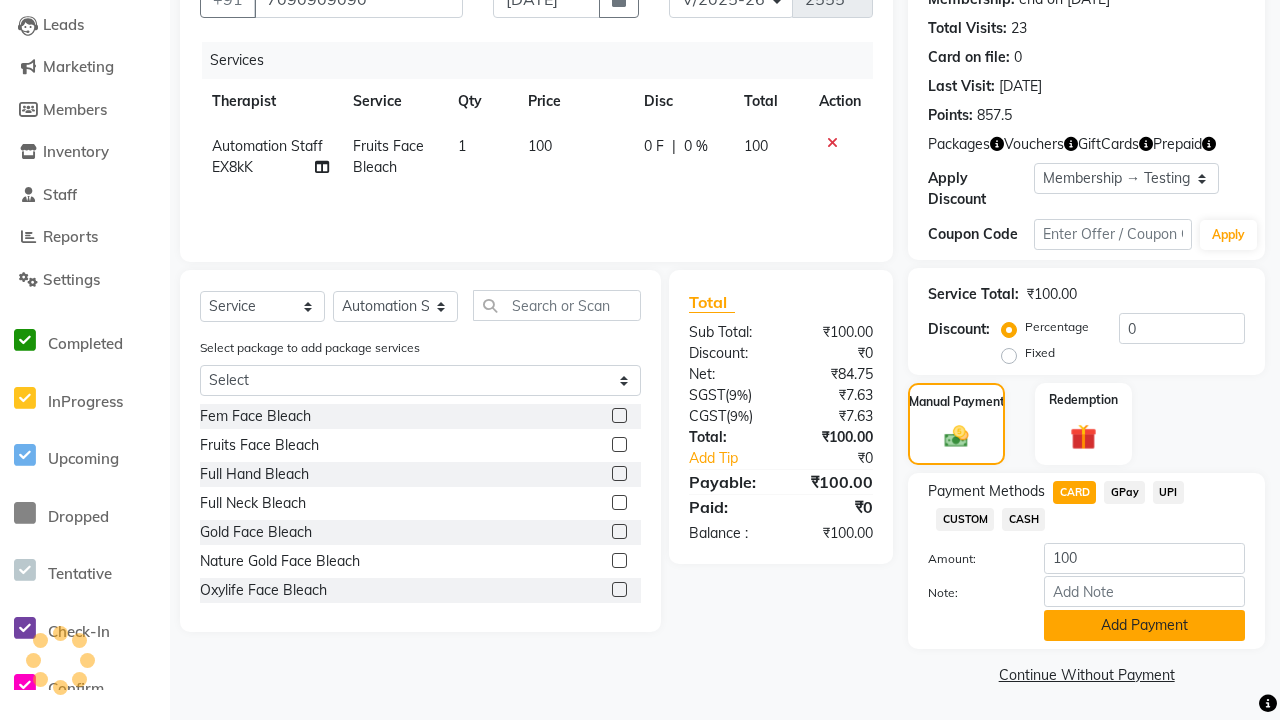 click on "Add Payment" 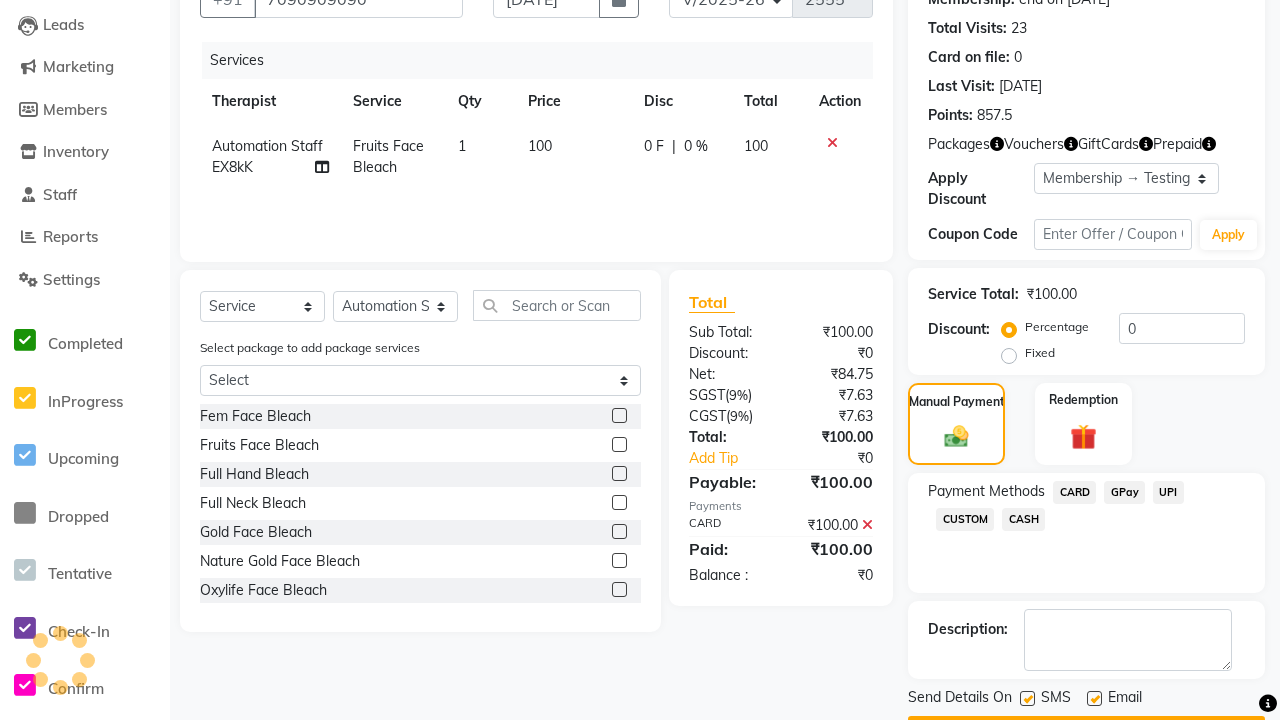 click 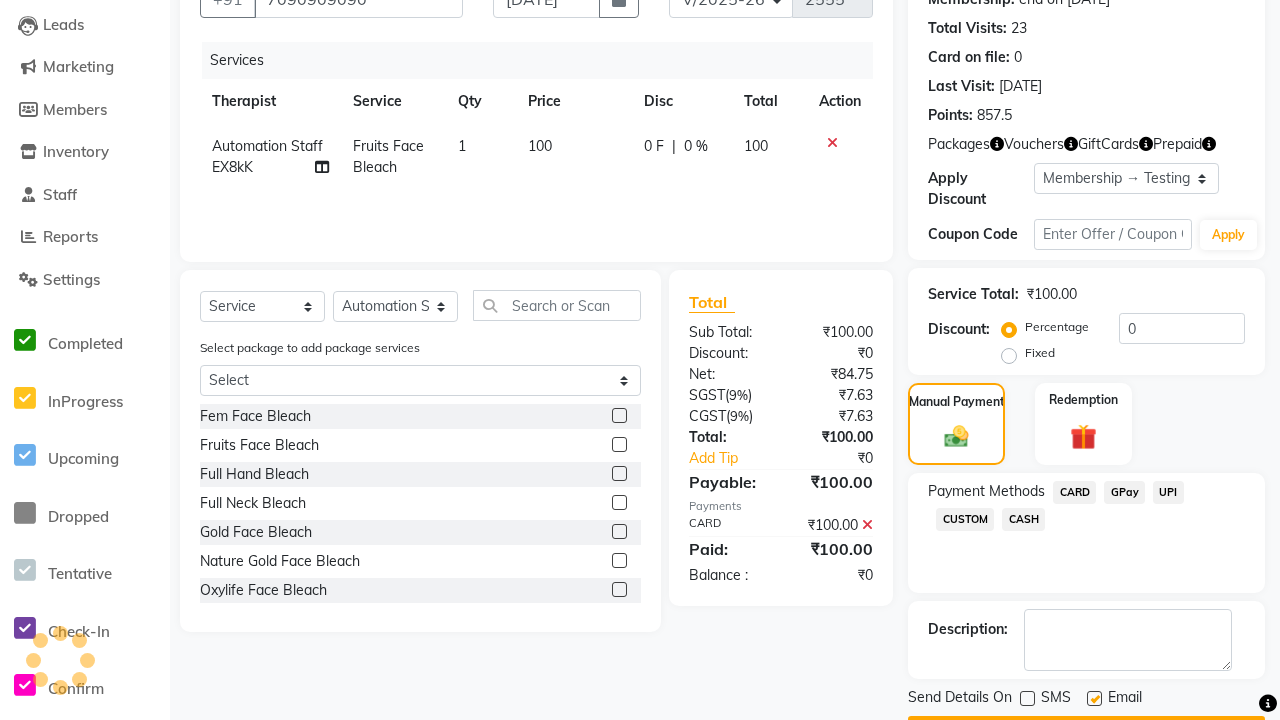 click 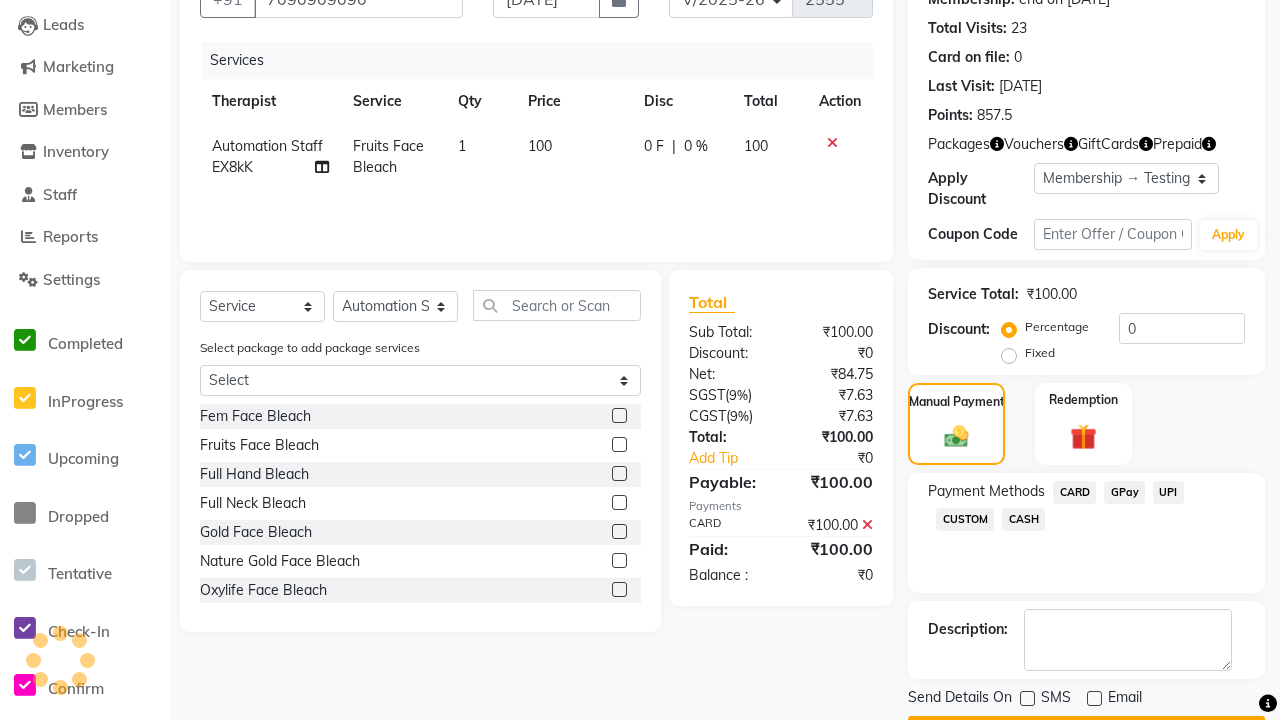 click on "Checkout" 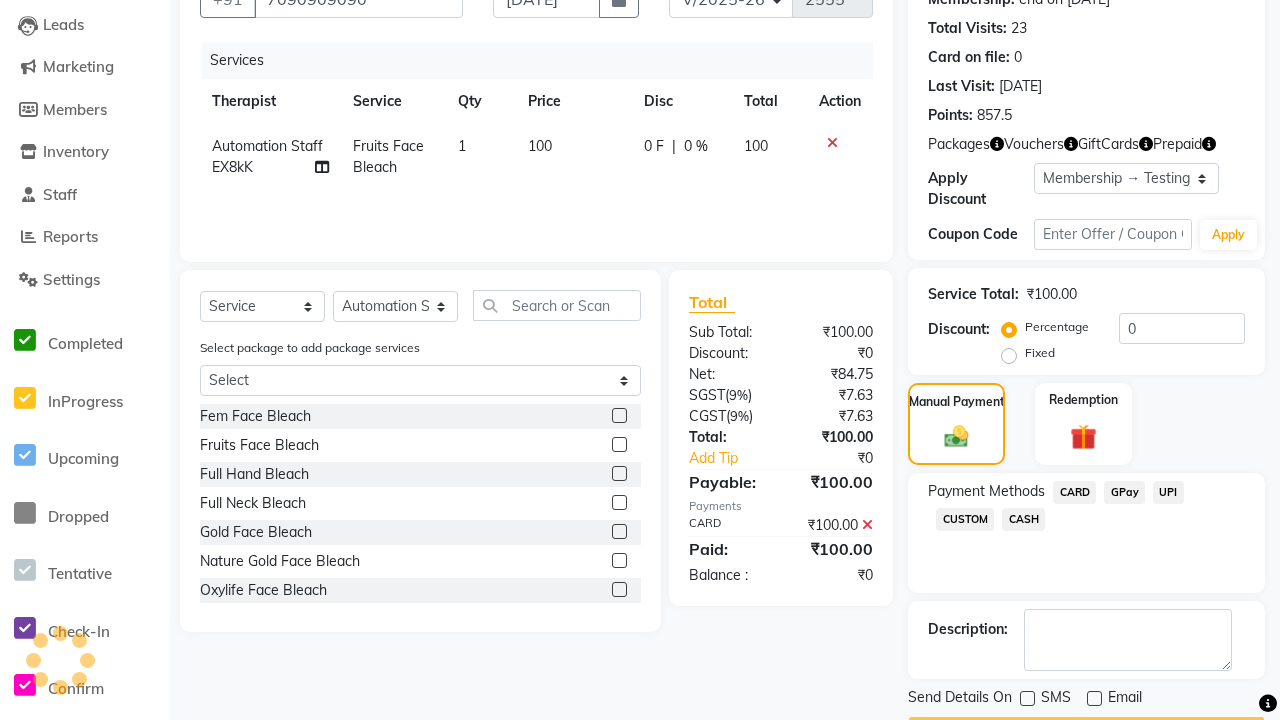scroll, scrollTop: 232, scrollLeft: 0, axis: vertical 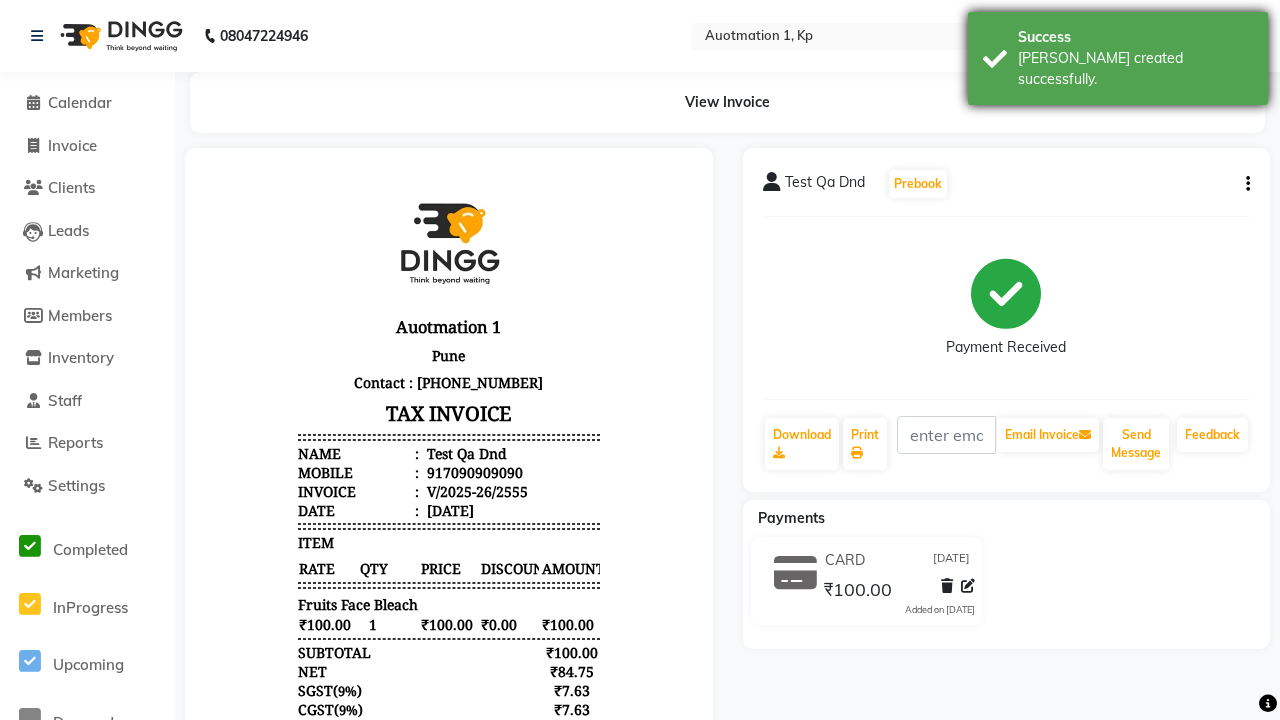 click on "[PERSON_NAME] created successfully." at bounding box center [1135, 69] 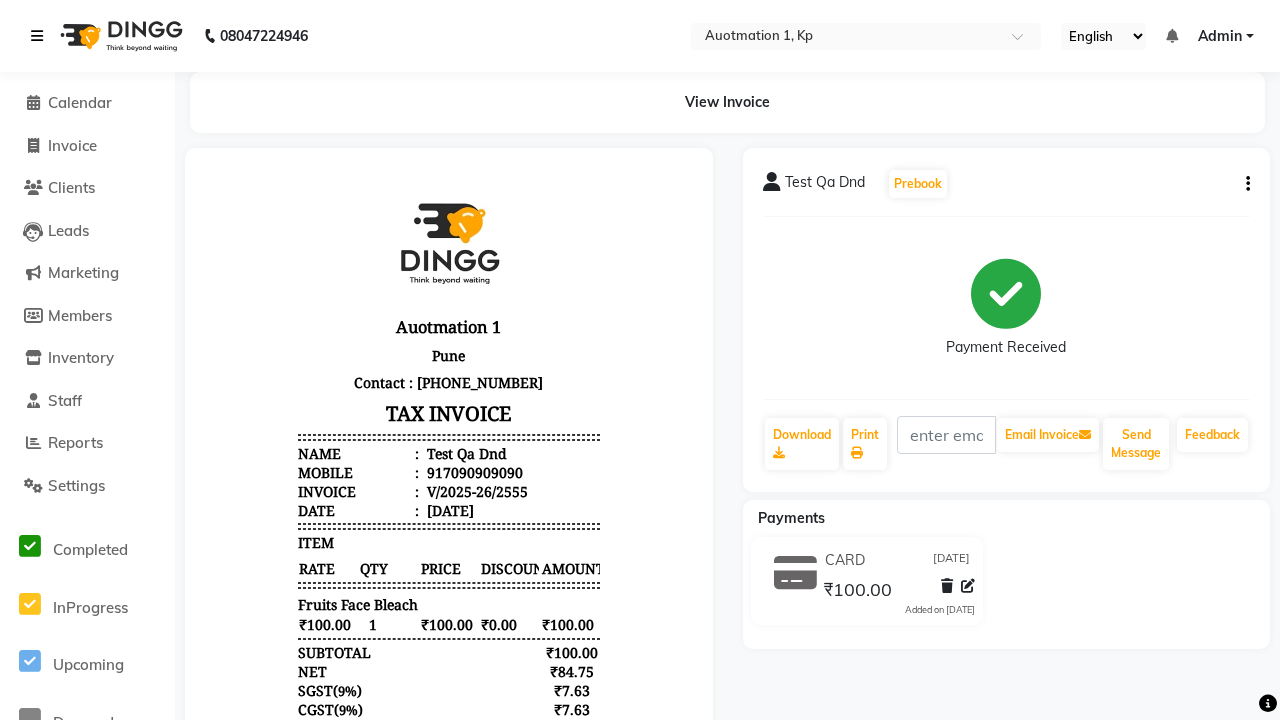 click at bounding box center [37, 36] 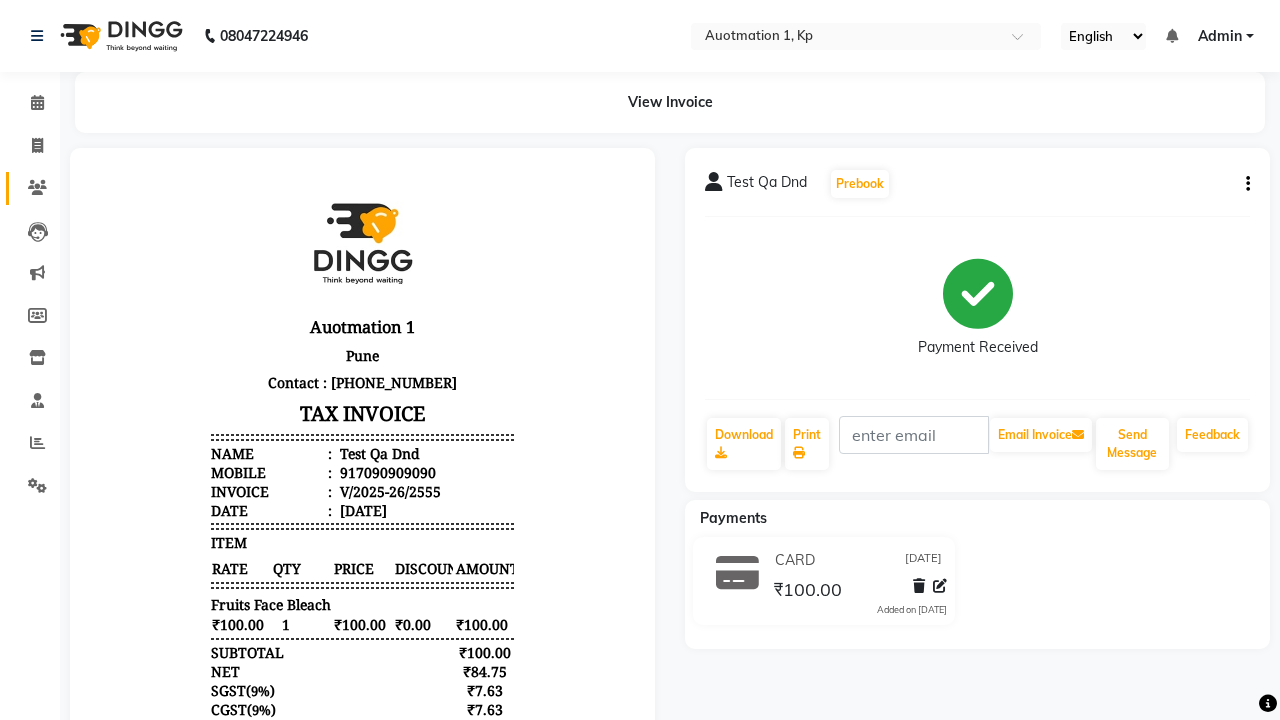 click 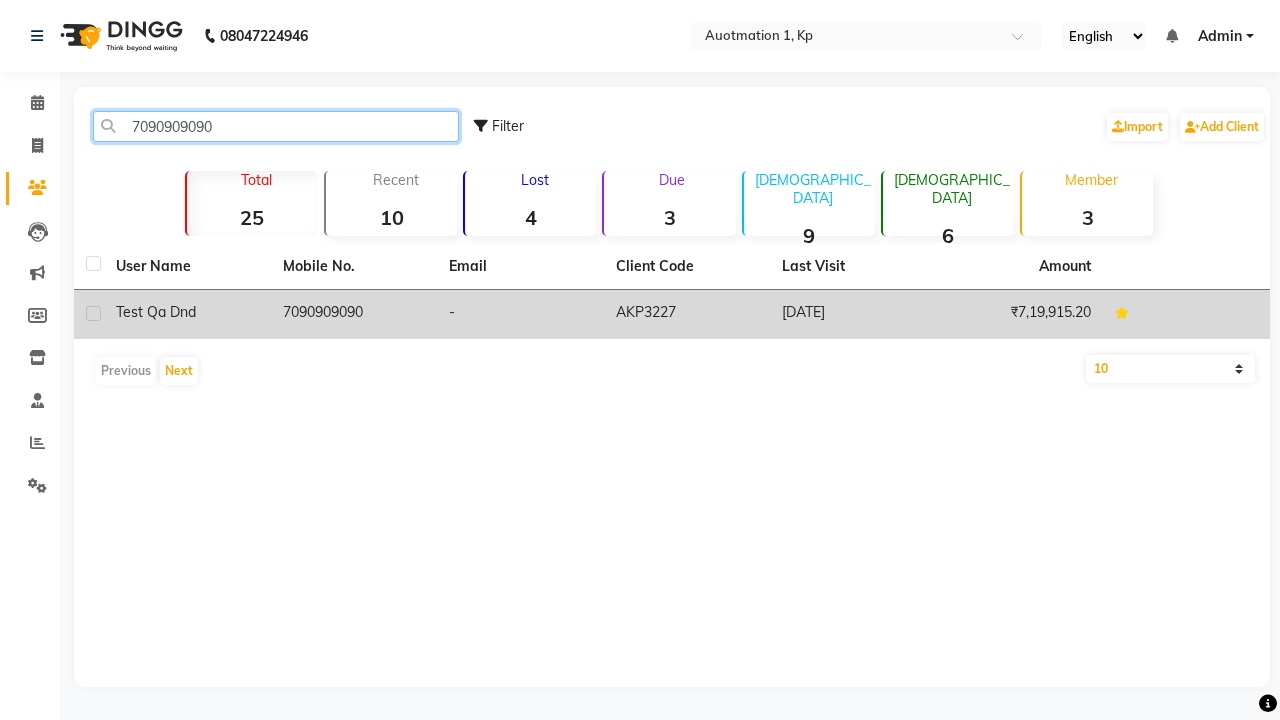 type on "7090909090" 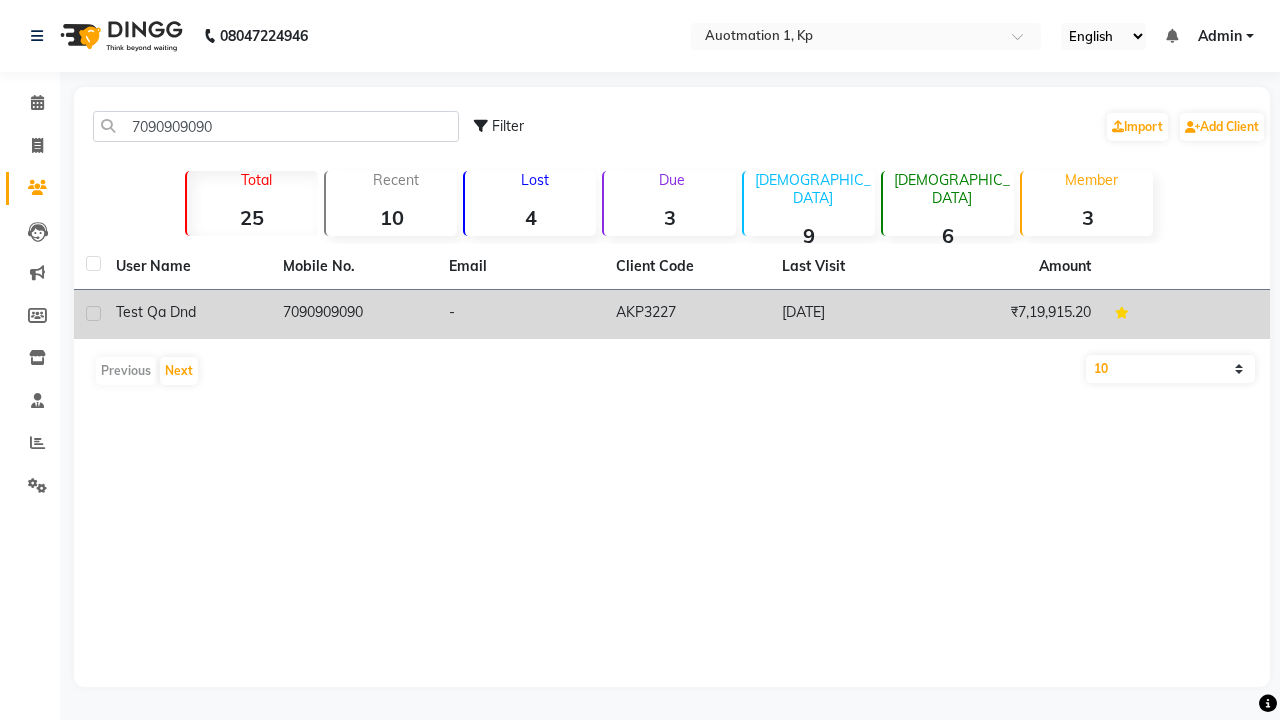 click on "7090909090" 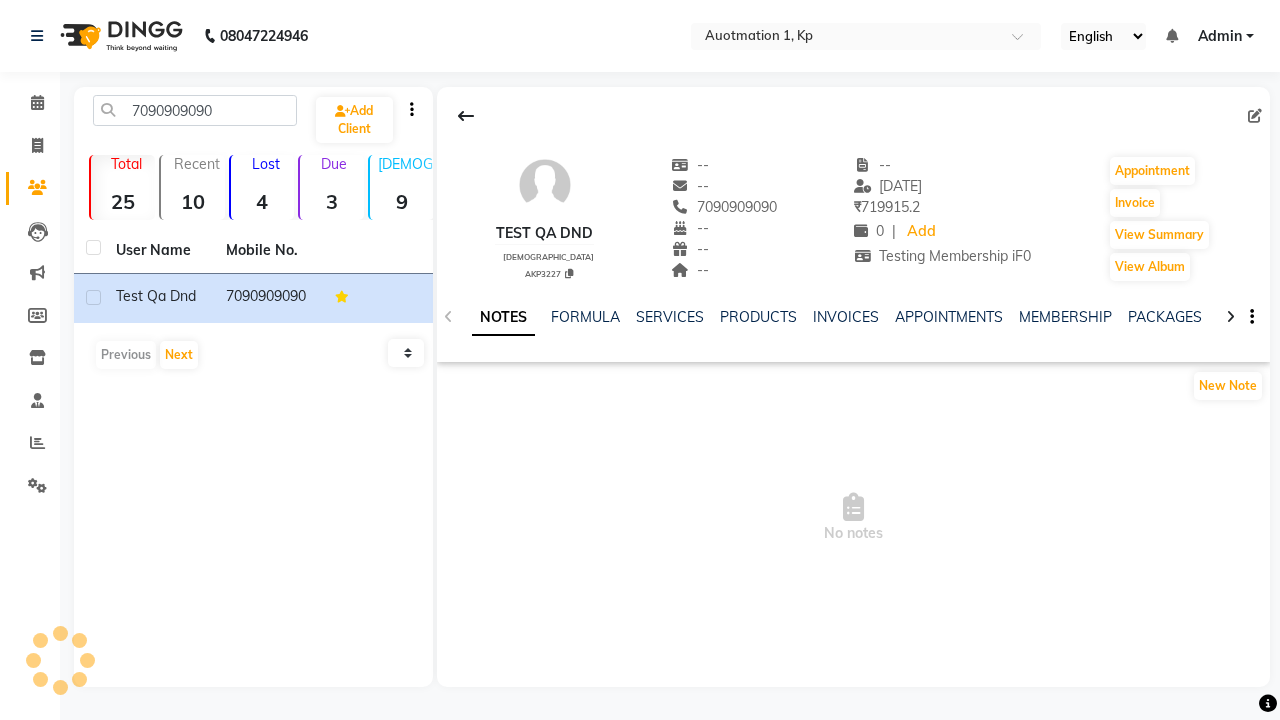 click on "GIFTCARDS" 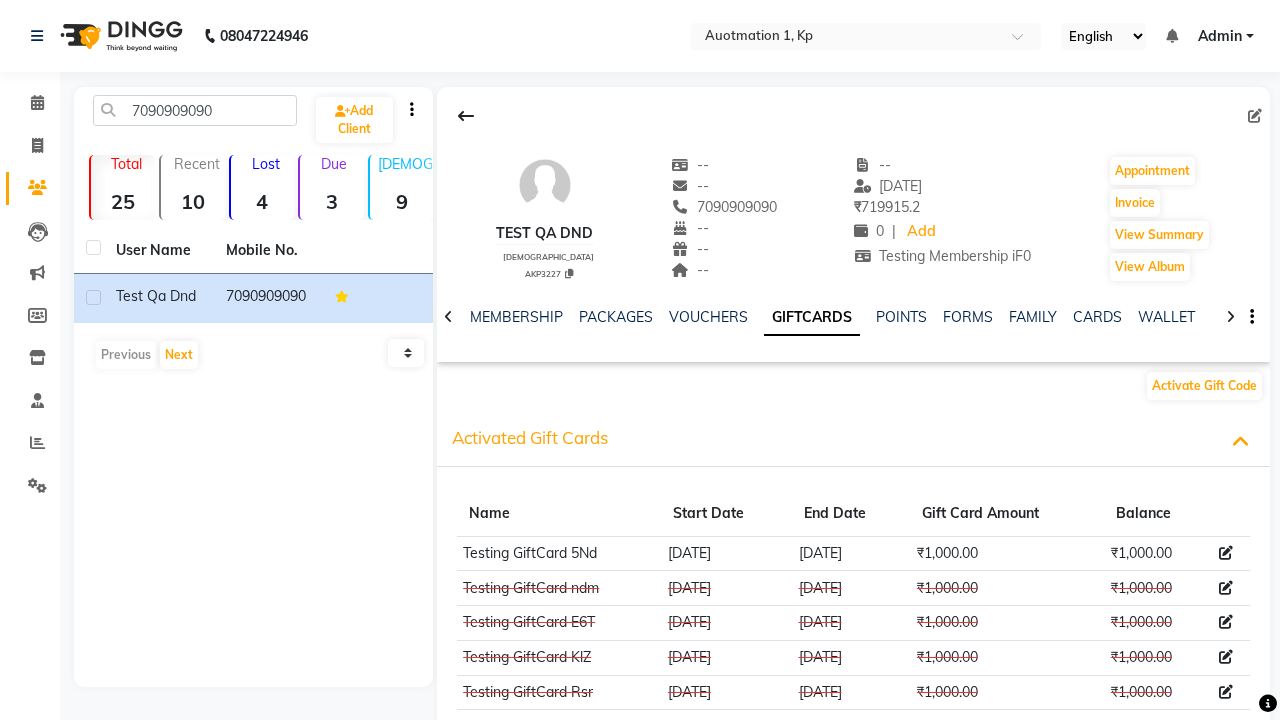 click at bounding box center (1226, 553) 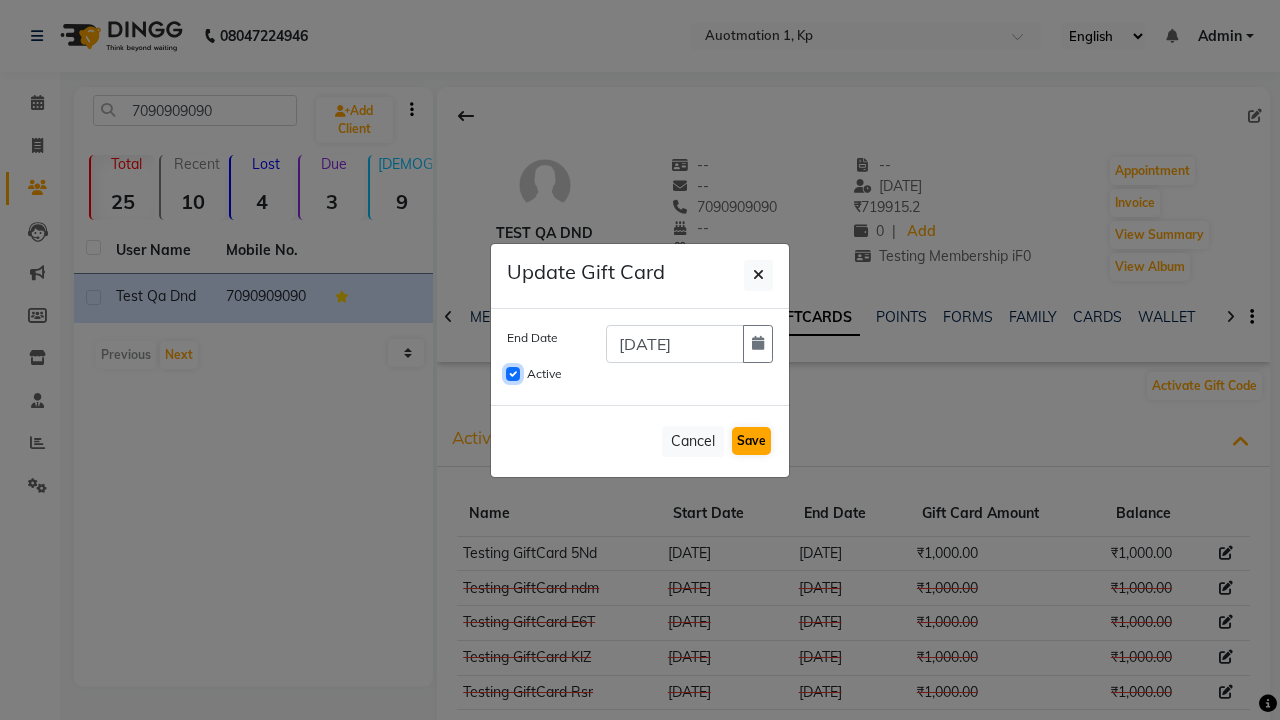 click on "Active" at bounding box center (513, 374) 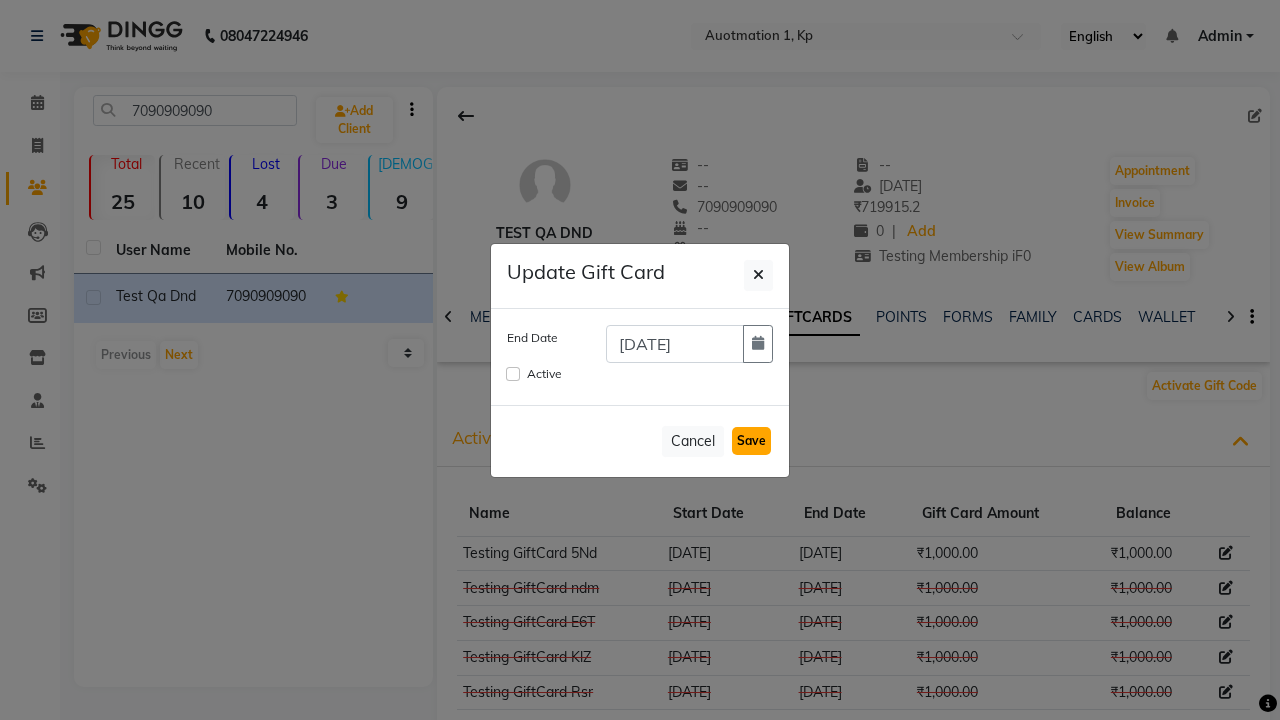 click on "Save" 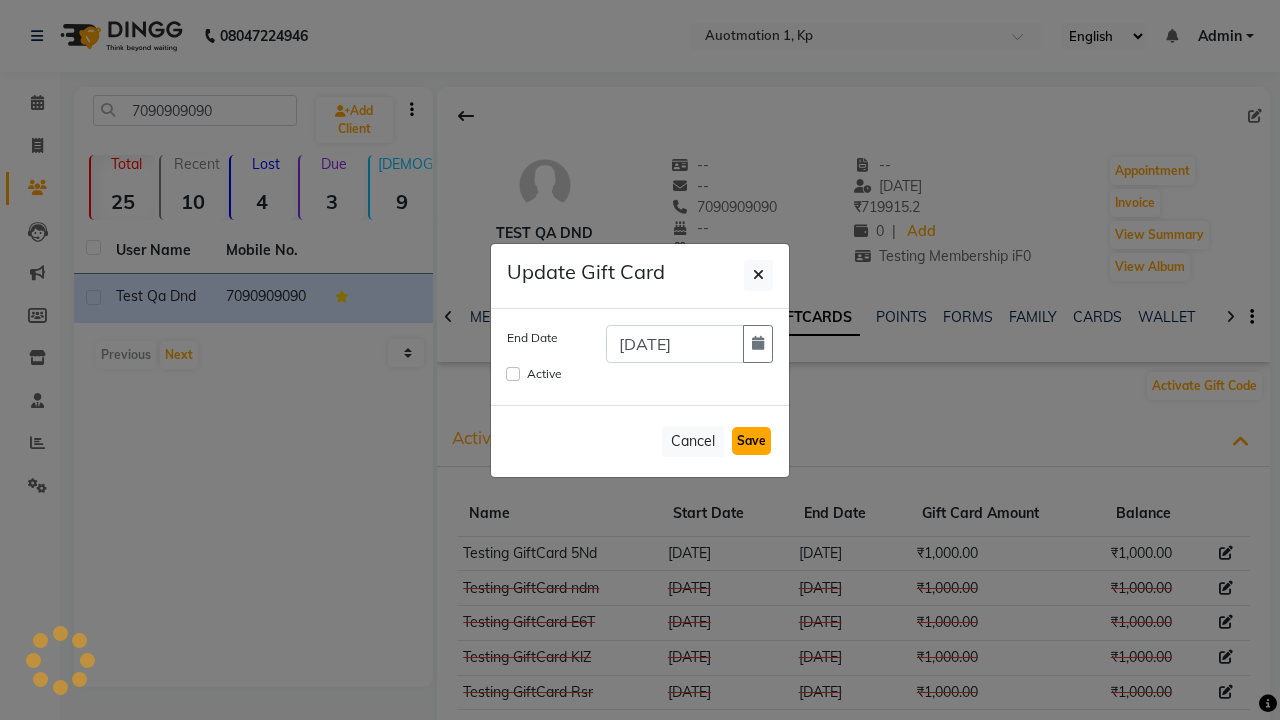 type 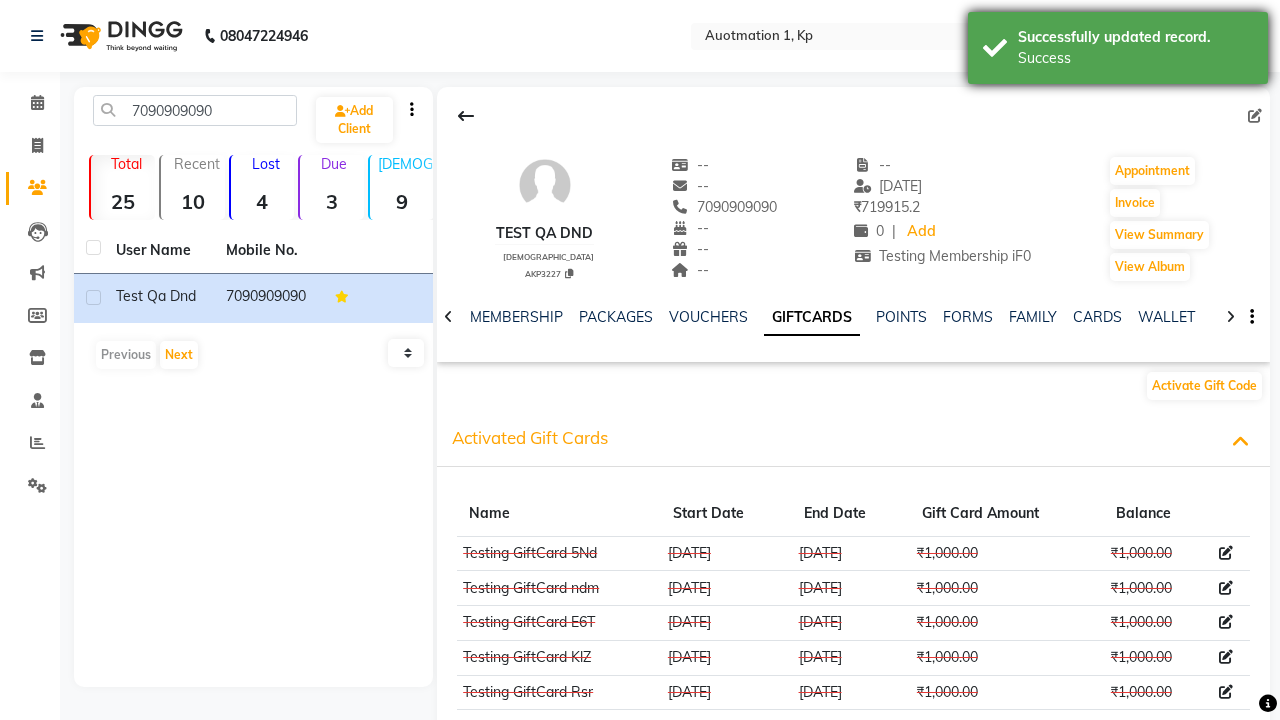 click on "Success" at bounding box center (1135, 58) 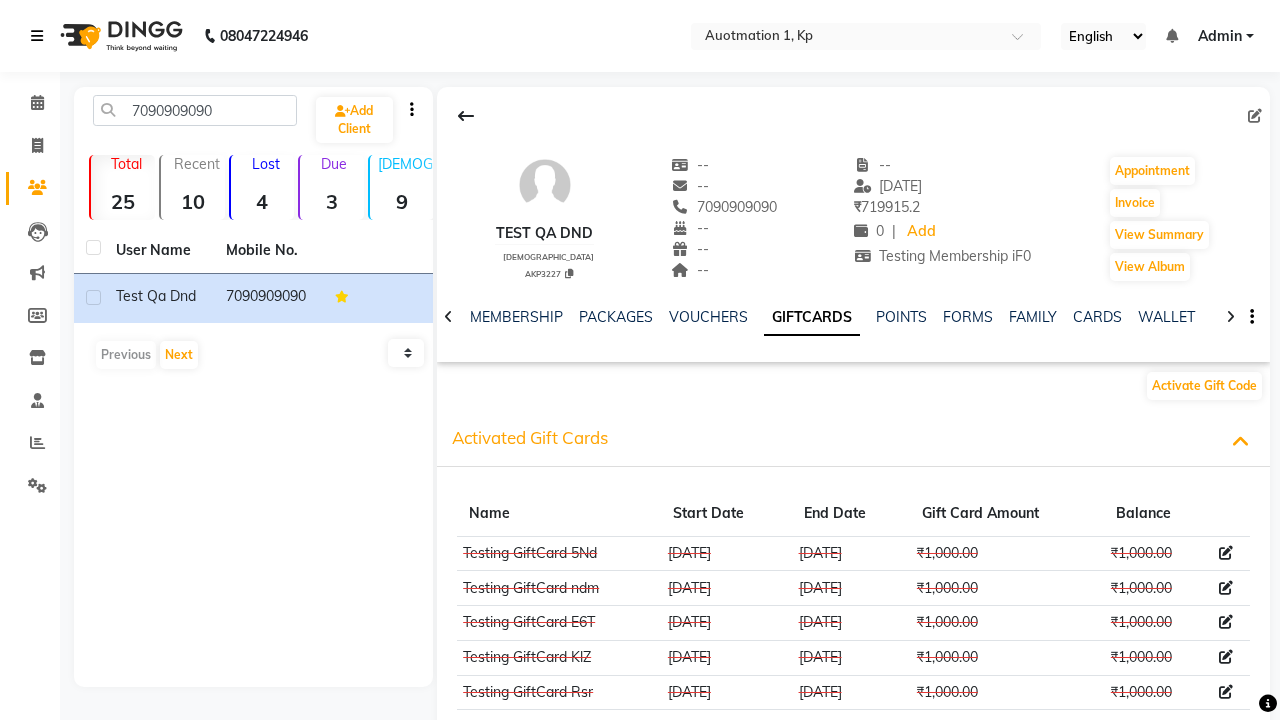 click at bounding box center [37, 36] 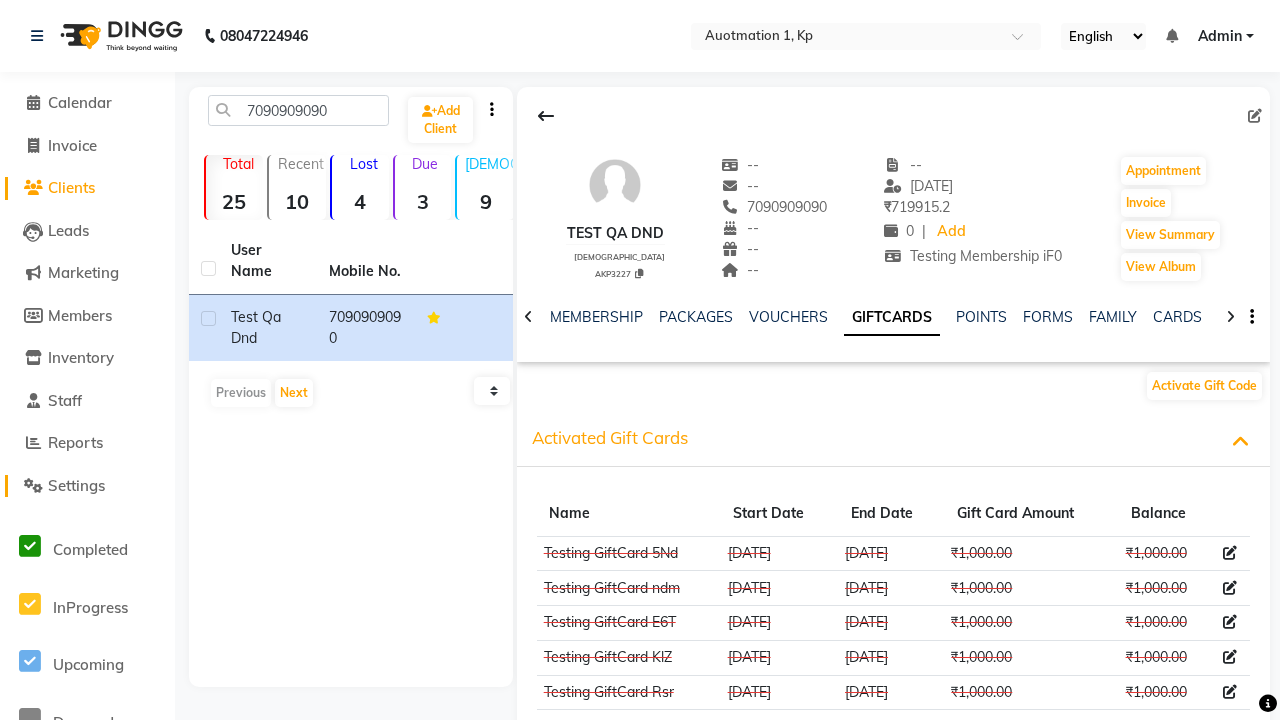 click on "Settings" 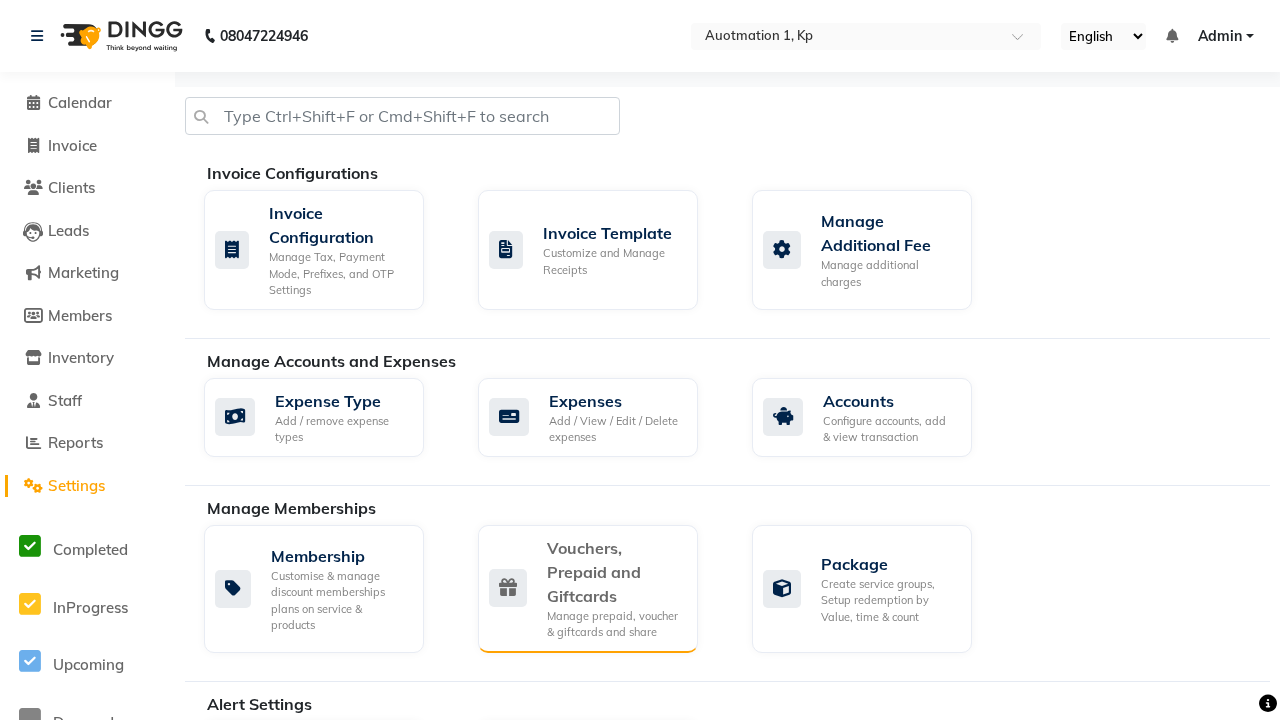 click on "Vouchers, Prepaid and Giftcards" 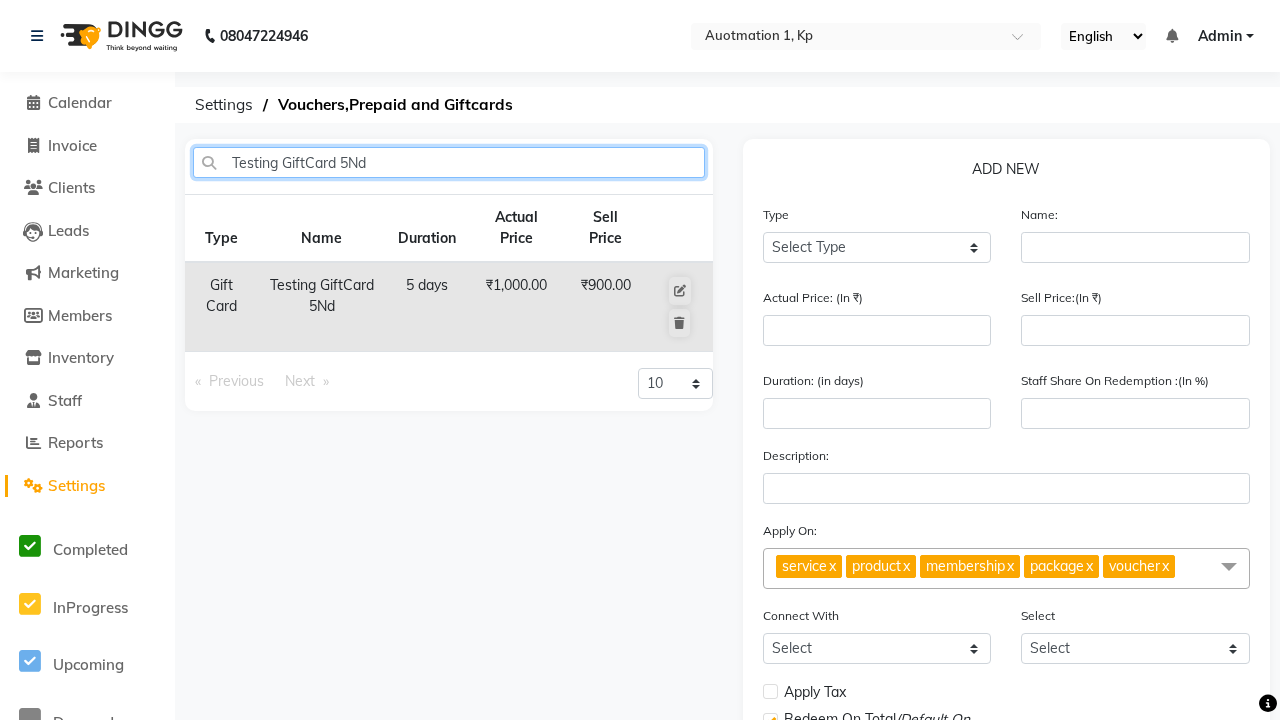 type on "Testing GiftCard 5Nd" 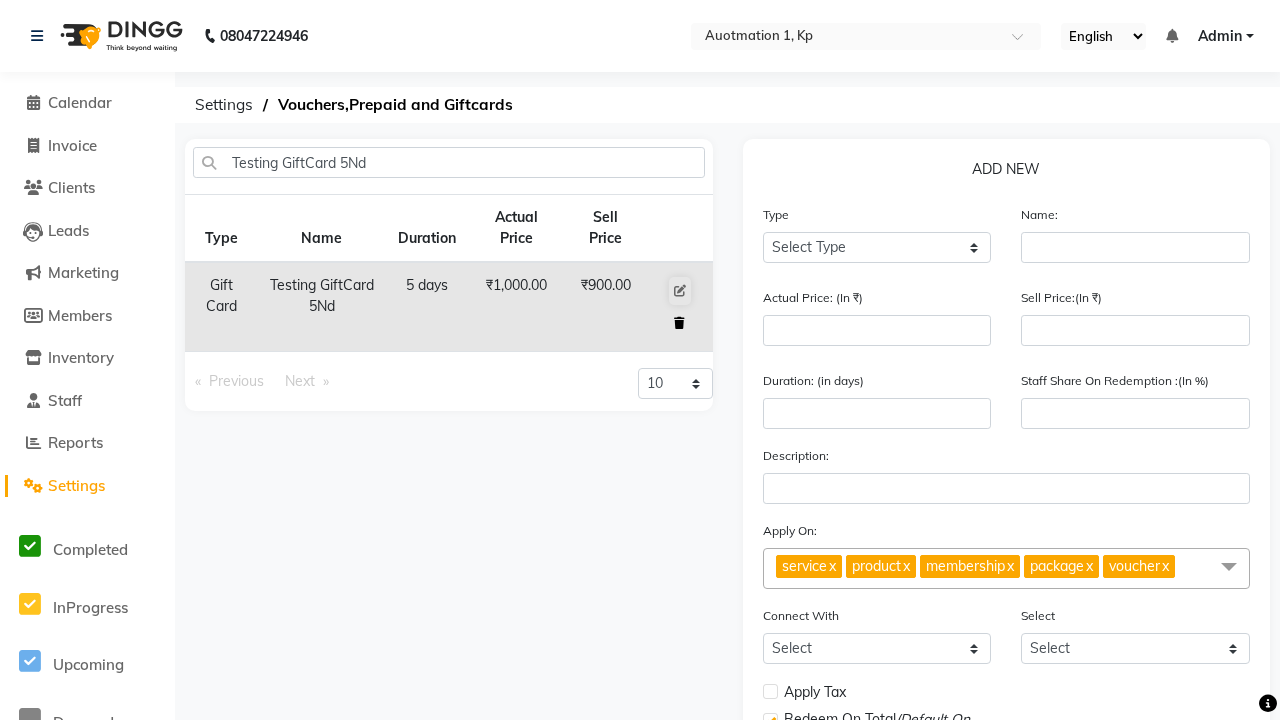 click 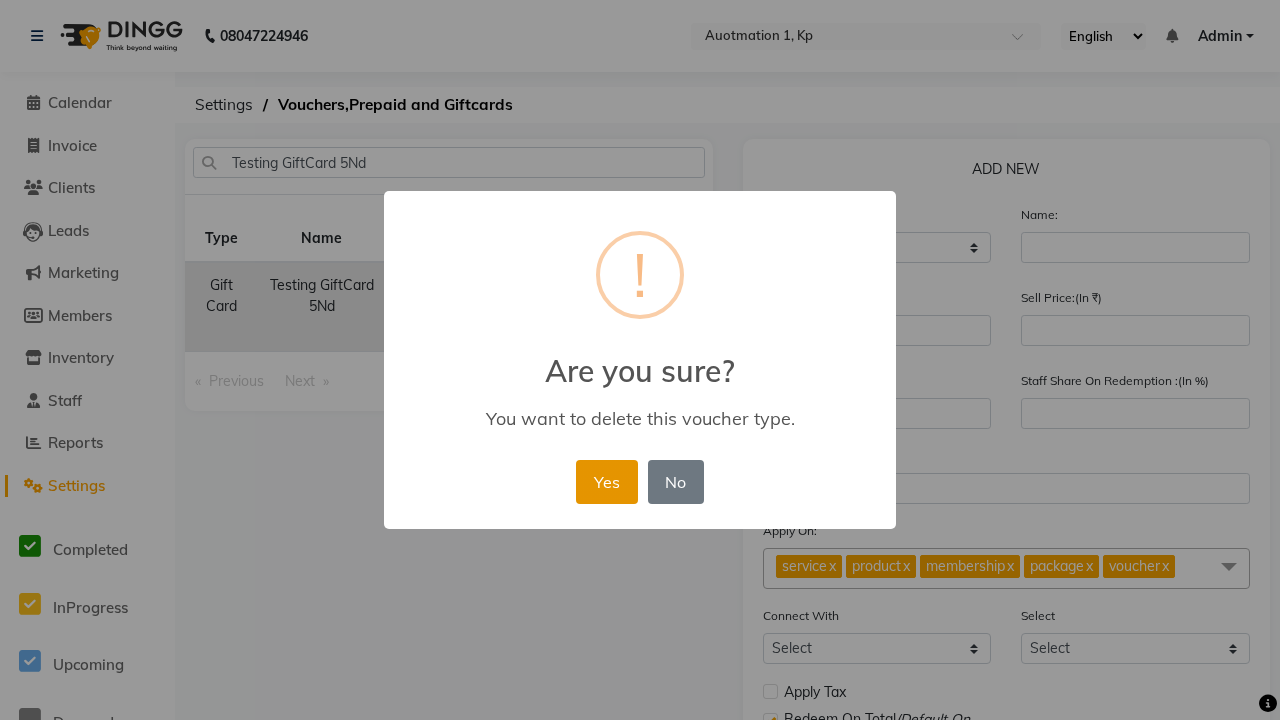 click on "Yes" at bounding box center [606, 482] 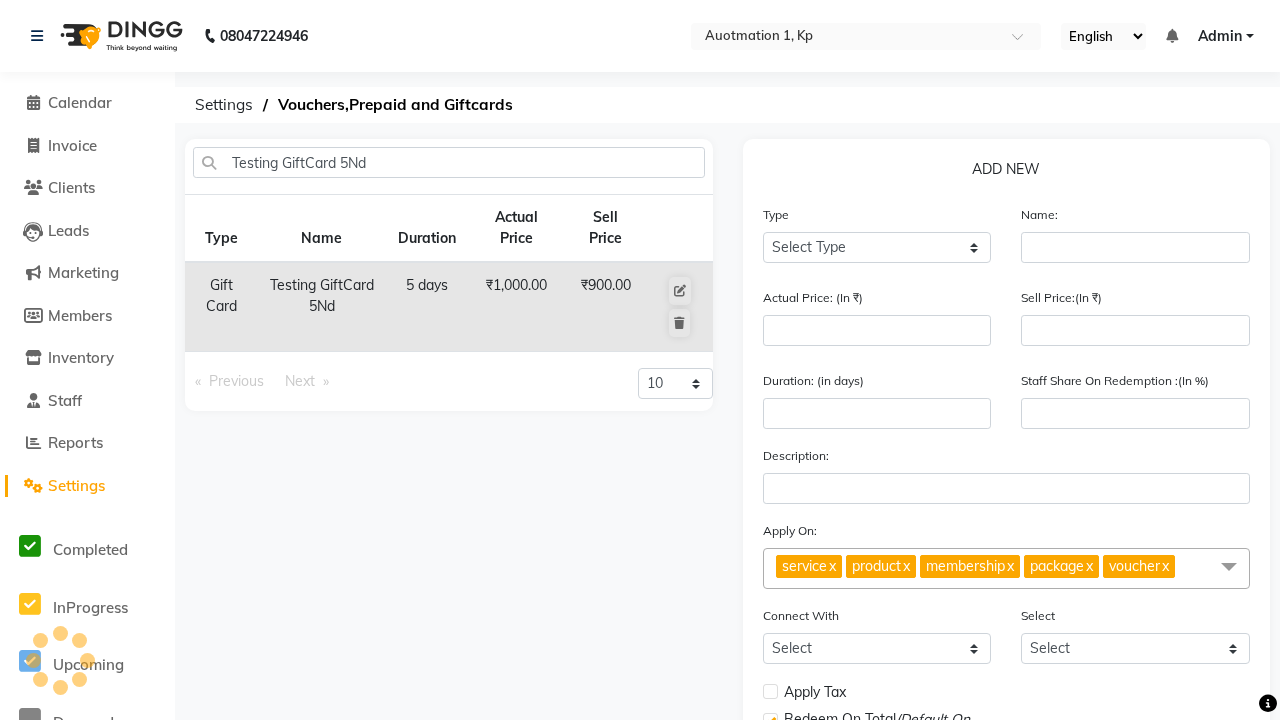 type 